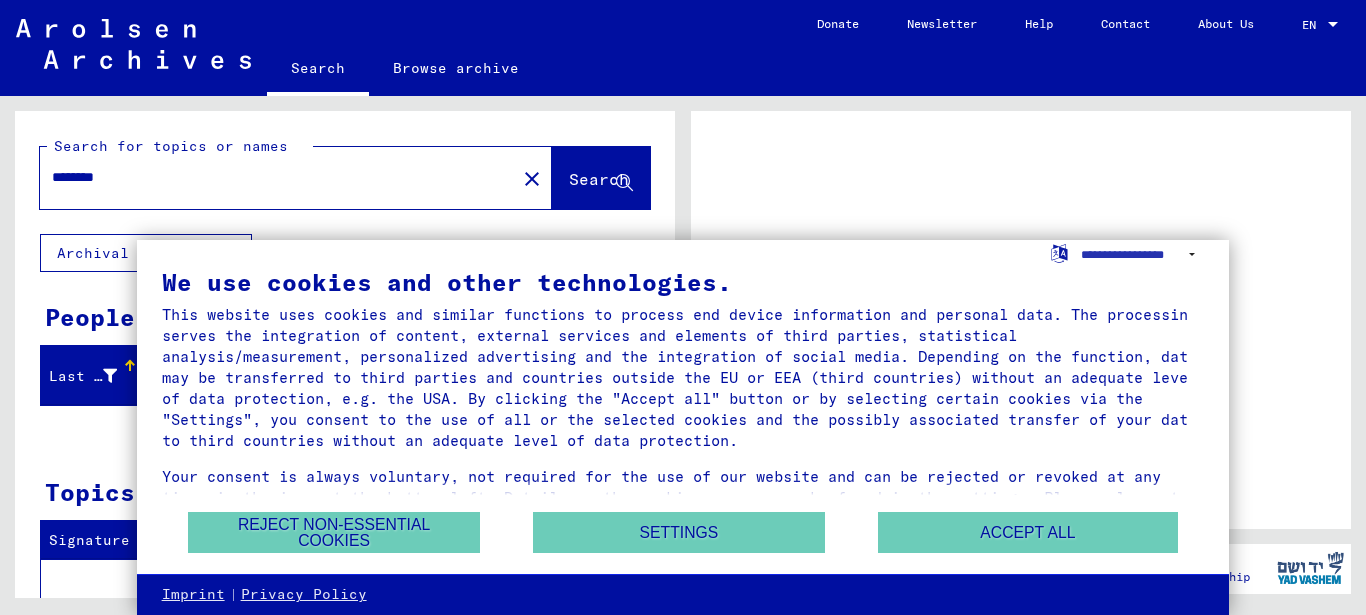 scroll, scrollTop: 0, scrollLeft: 0, axis: both 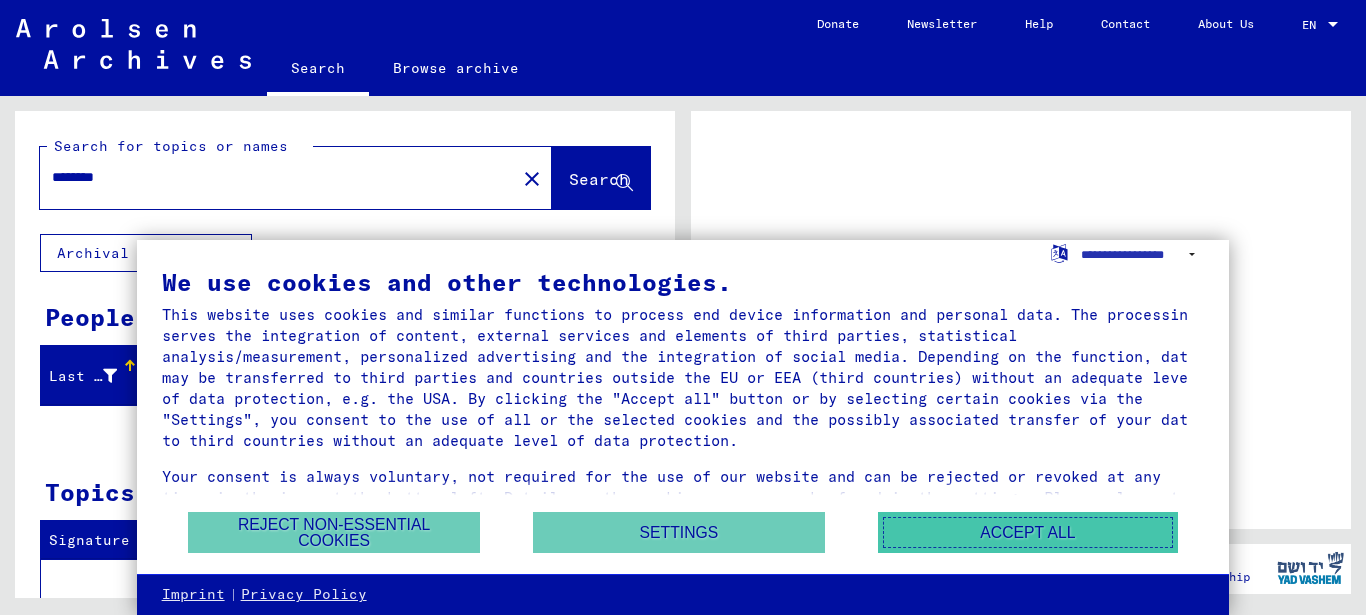 click on "Accept all" at bounding box center [1028, 532] 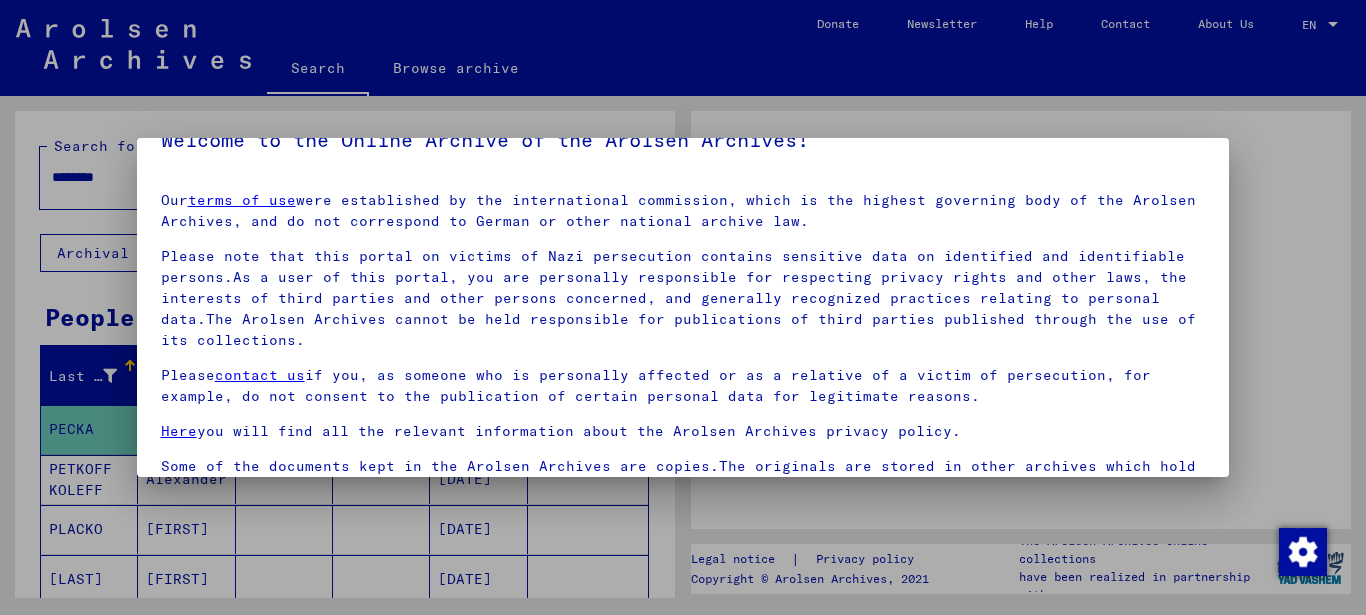scroll, scrollTop: 0, scrollLeft: 0, axis: both 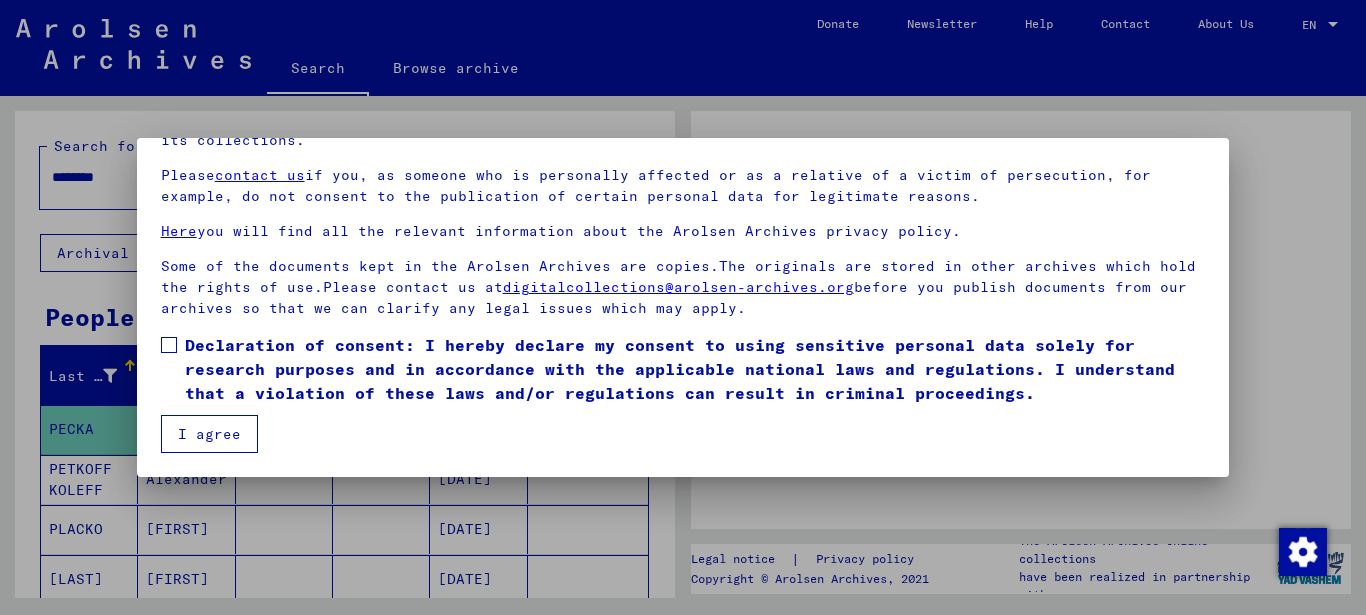 click at bounding box center [169, 345] 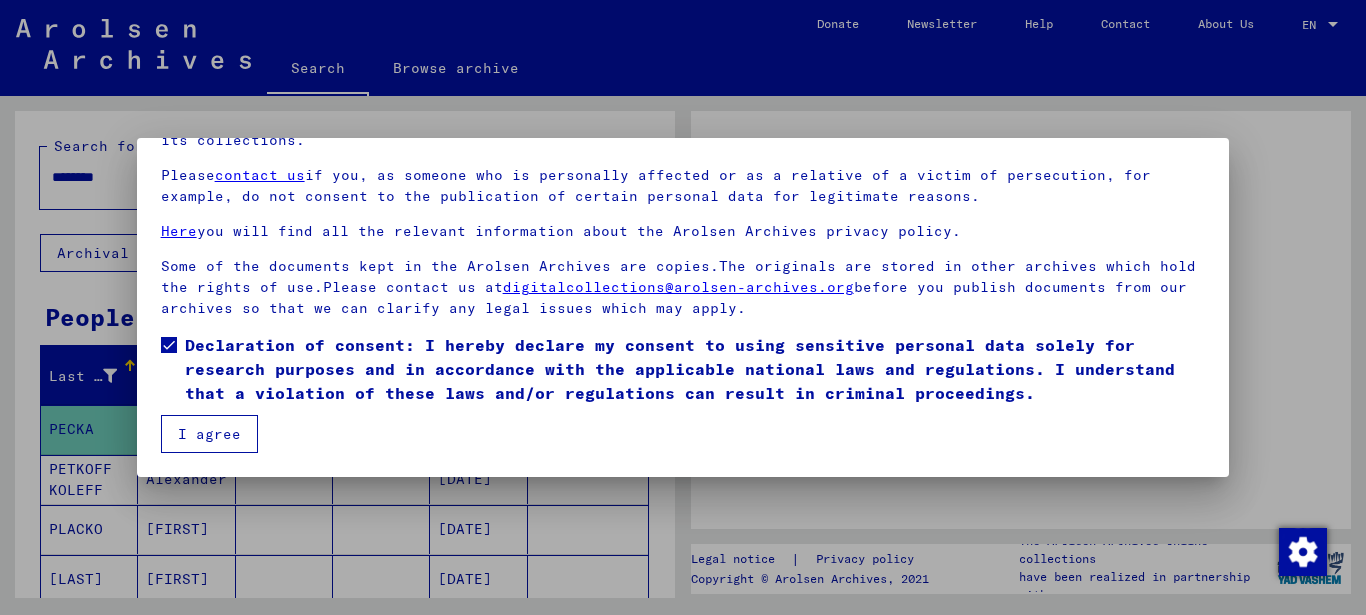 click on "I agree" at bounding box center (209, 434) 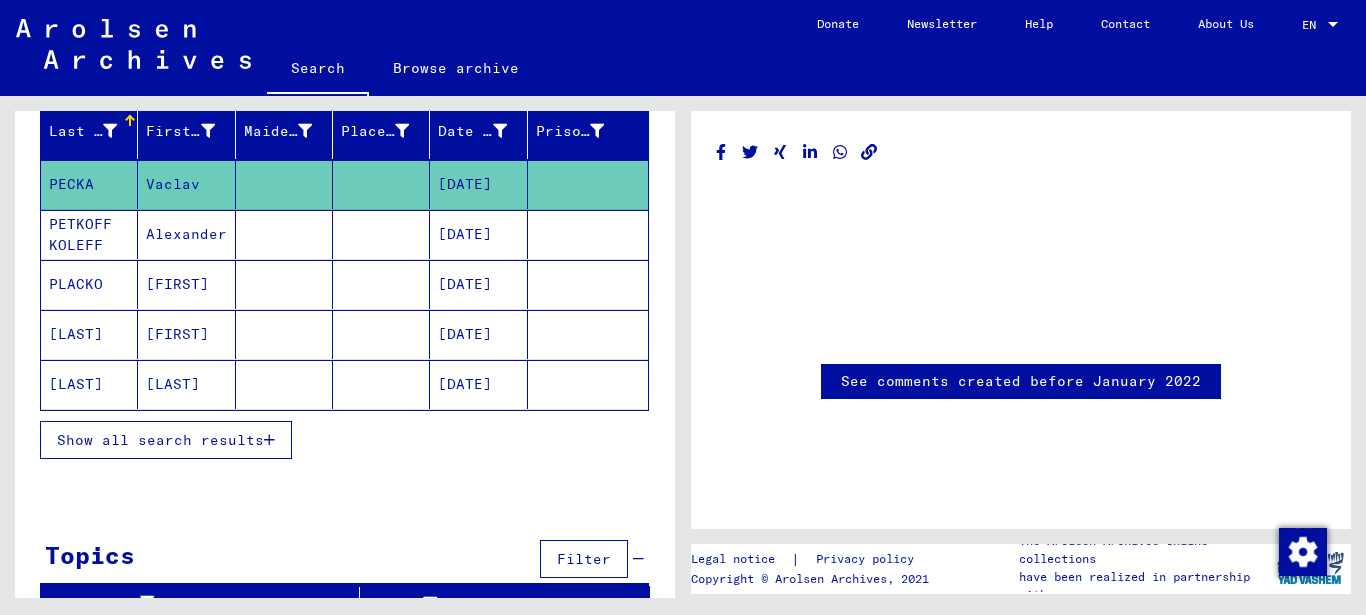 scroll, scrollTop: 271, scrollLeft: 0, axis: vertical 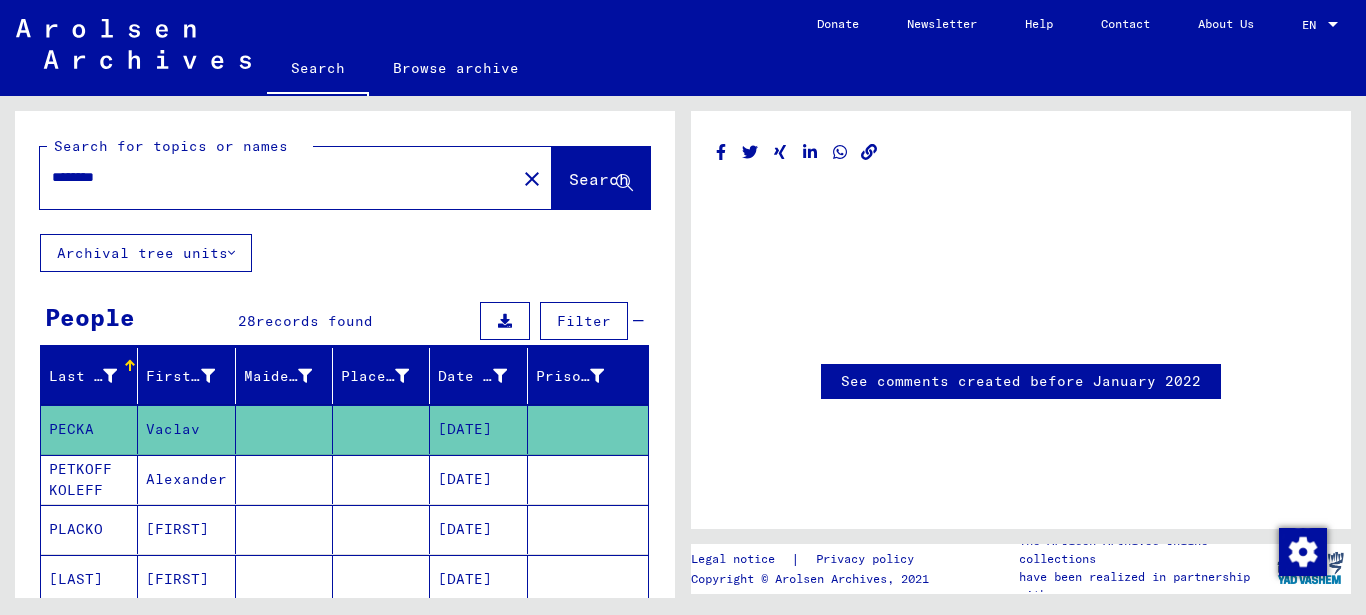 click on "********" at bounding box center [278, 177] 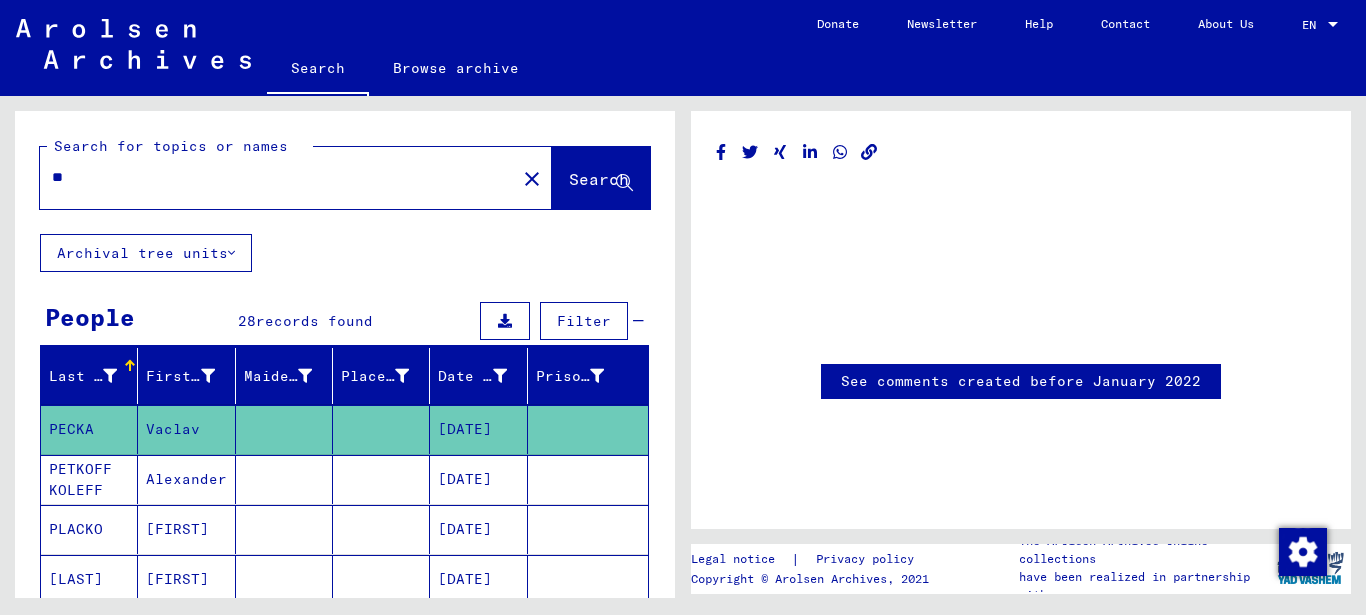 type on "*" 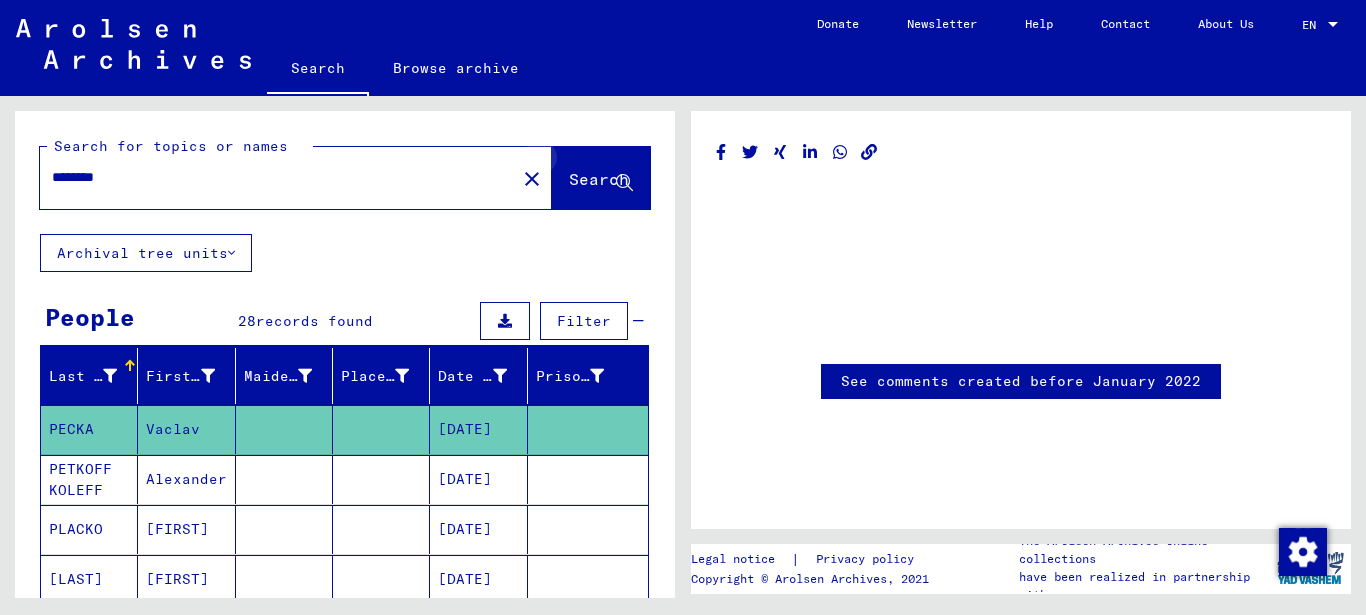 click 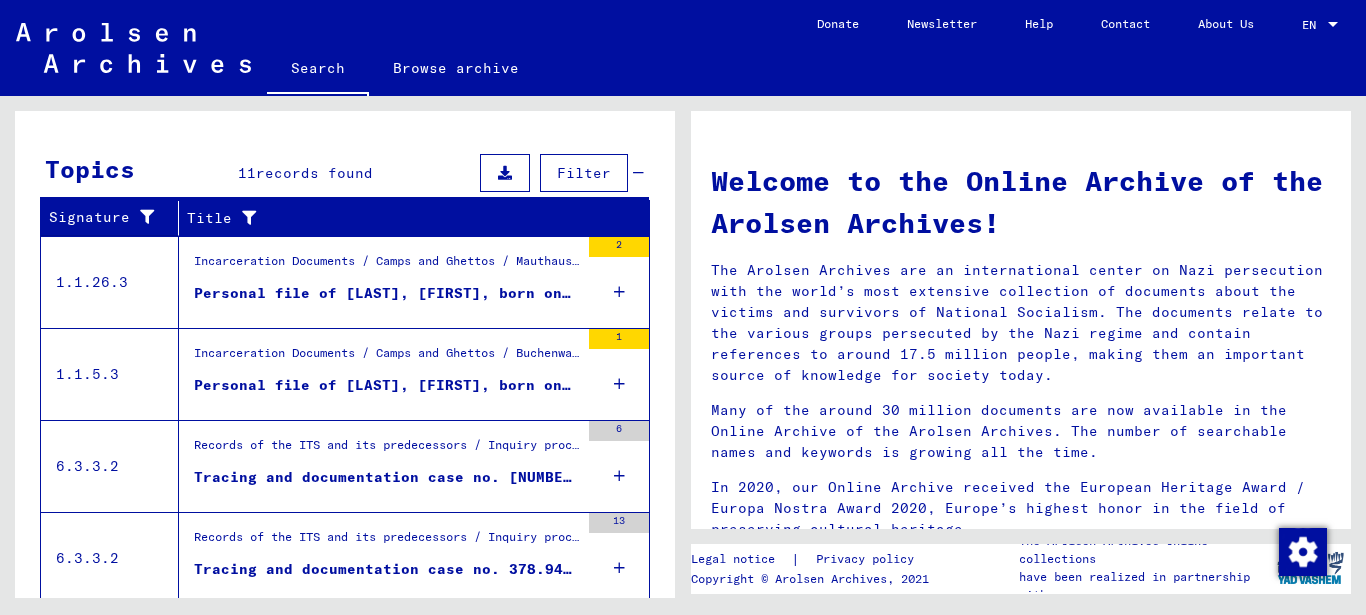 scroll, scrollTop: 629, scrollLeft: 0, axis: vertical 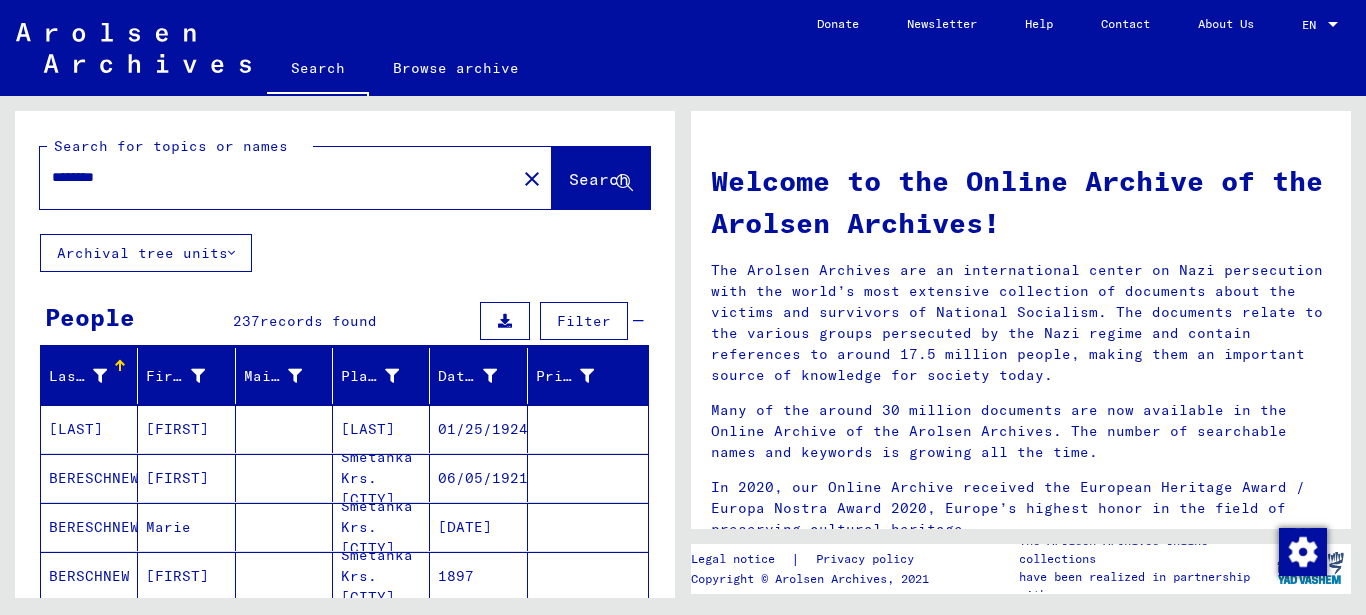 click on "********" at bounding box center [272, 177] 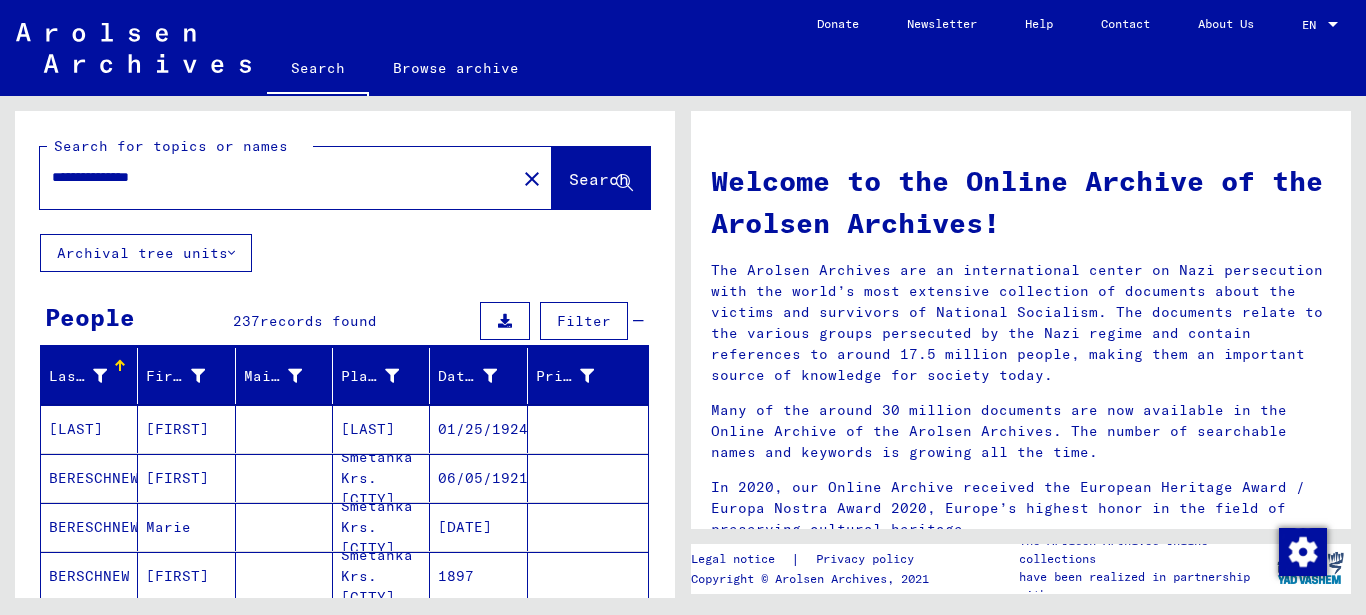 type on "**********" 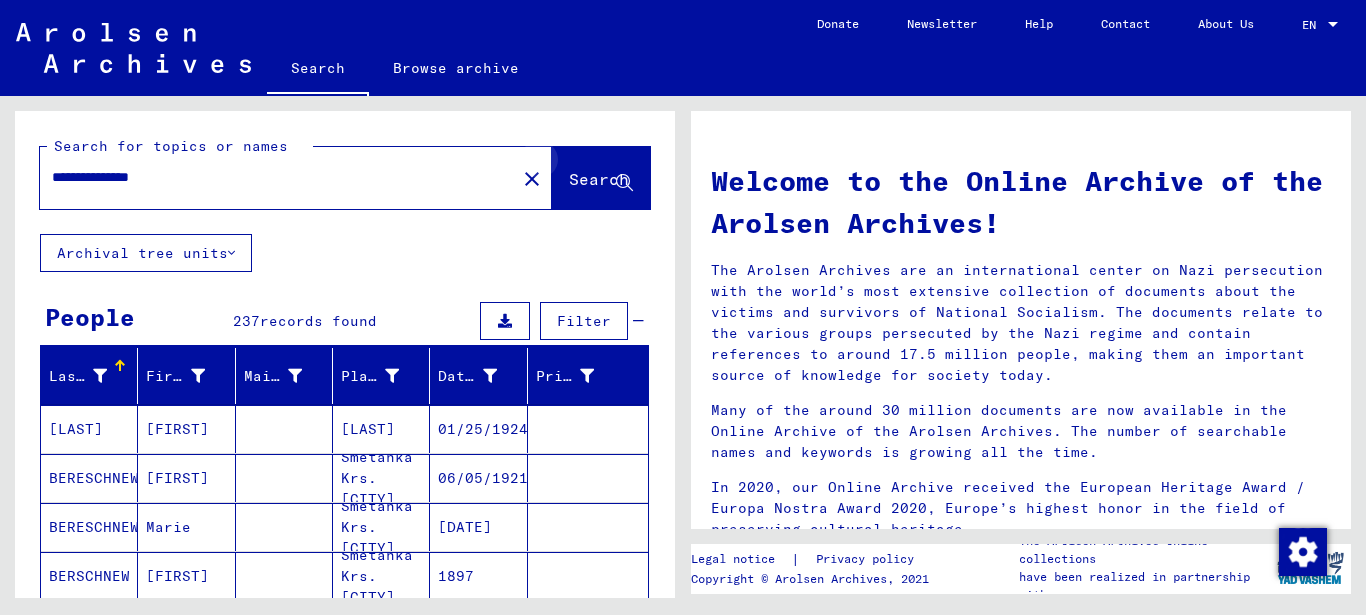 click 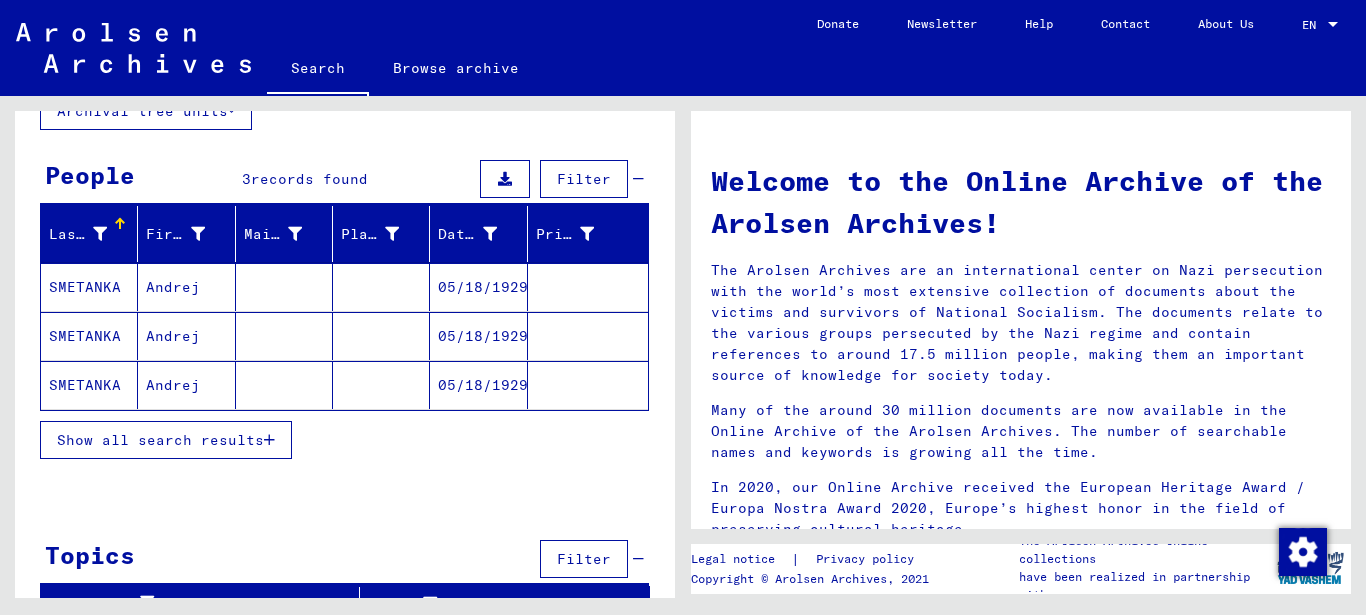 scroll, scrollTop: 146, scrollLeft: 0, axis: vertical 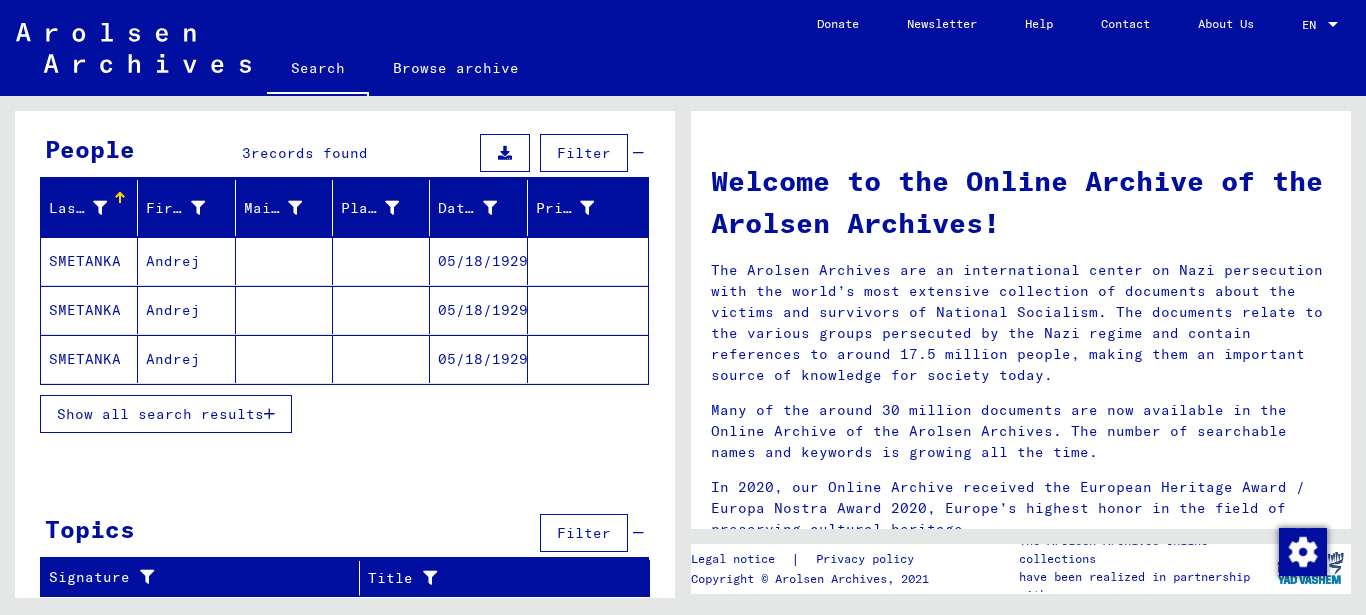 click at bounding box center [269, 414] 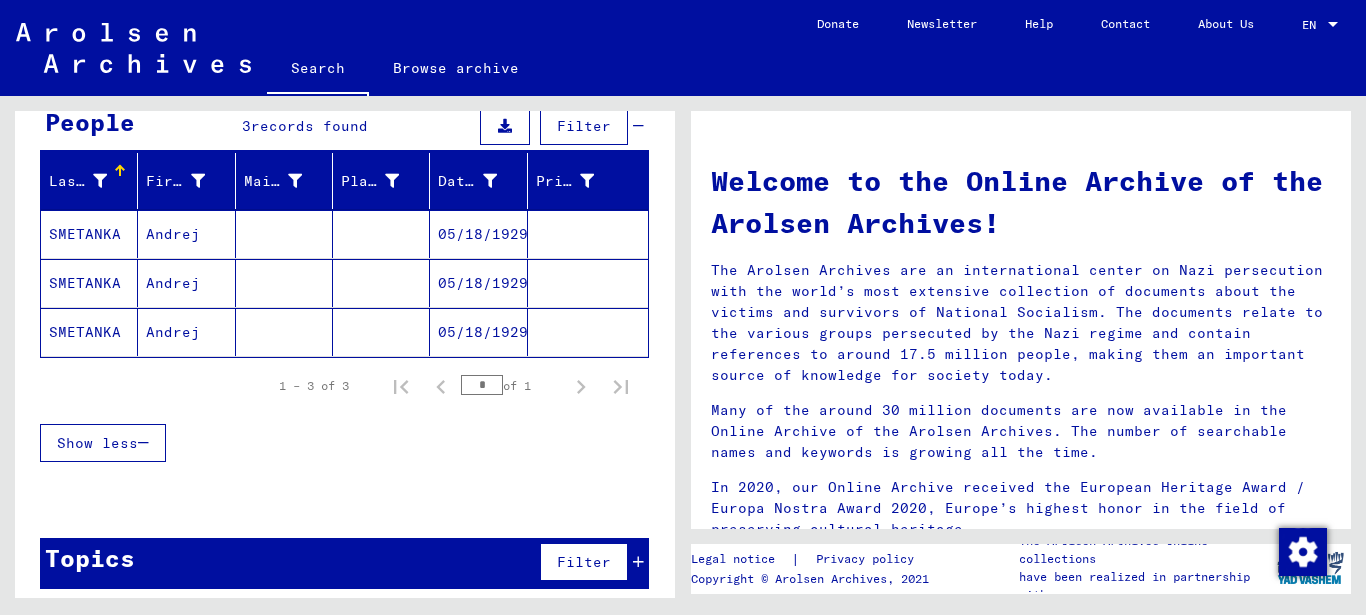 scroll, scrollTop: 208, scrollLeft: 0, axis: vertical 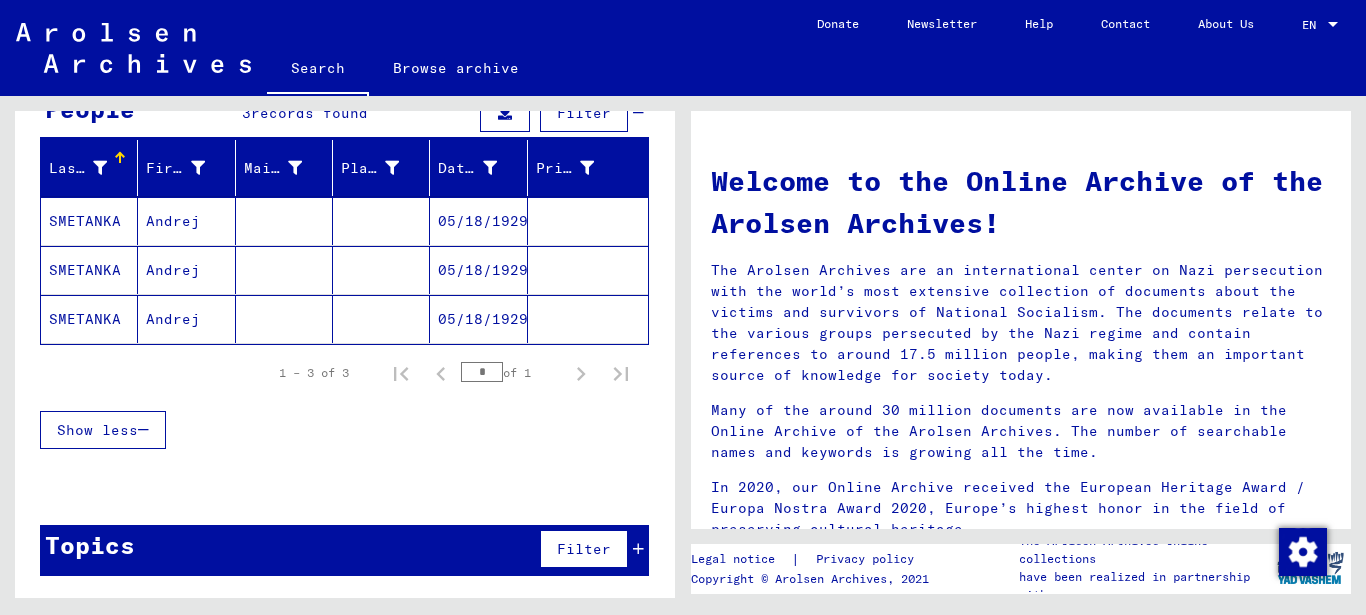 drag, startPoint x: 683, startPoint y: 414, endPoint x: 669, endPoint y: 342, distance: 73.34848 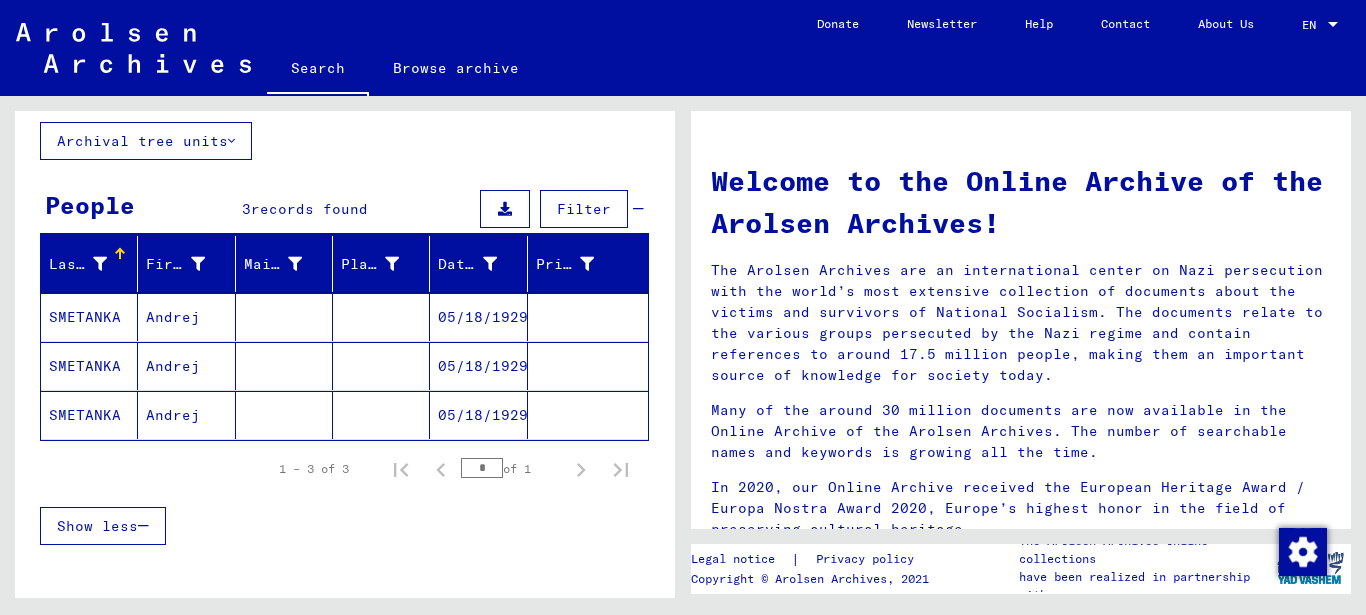 scroll, scrollTop: 0, scrollLeft: 0, axis: both 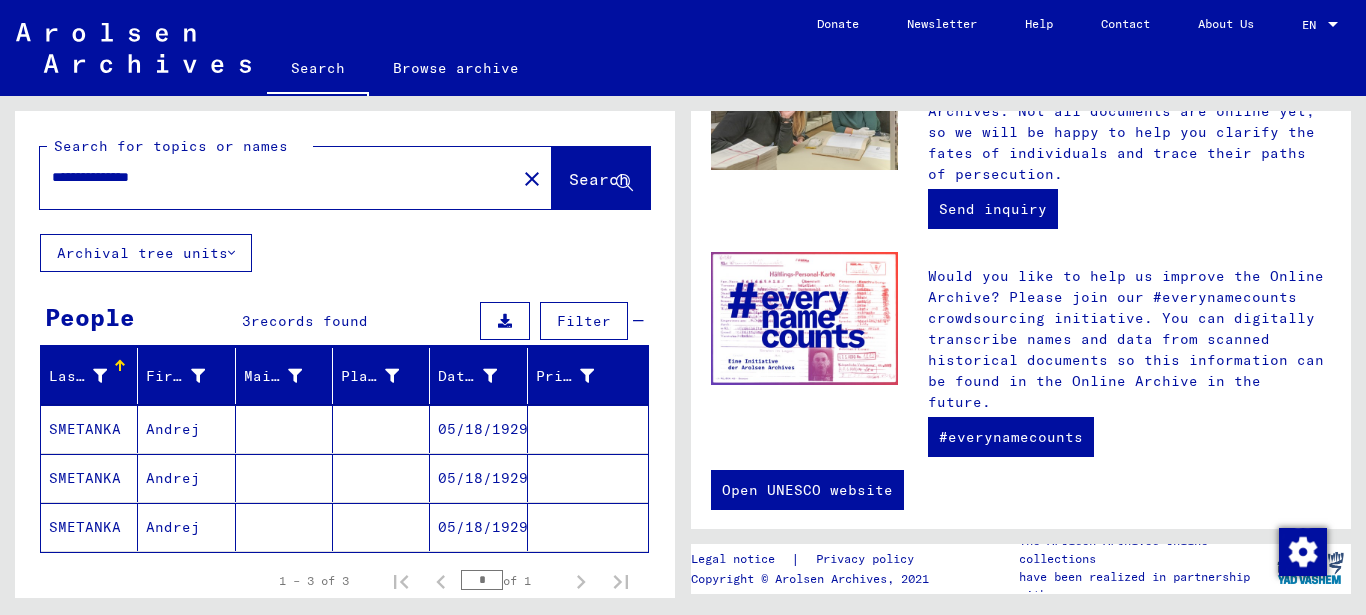click at bounding box center (505, 321) 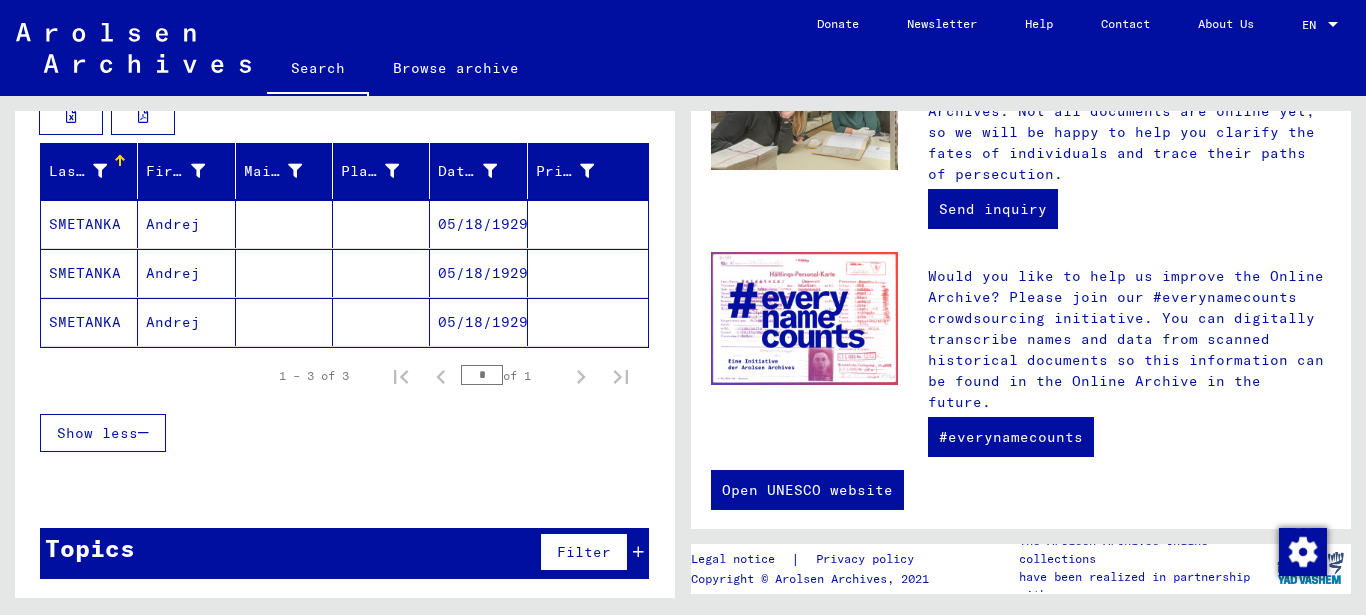 scroll, scrollTop: 262, scrollLeft: 0, axis: vertical 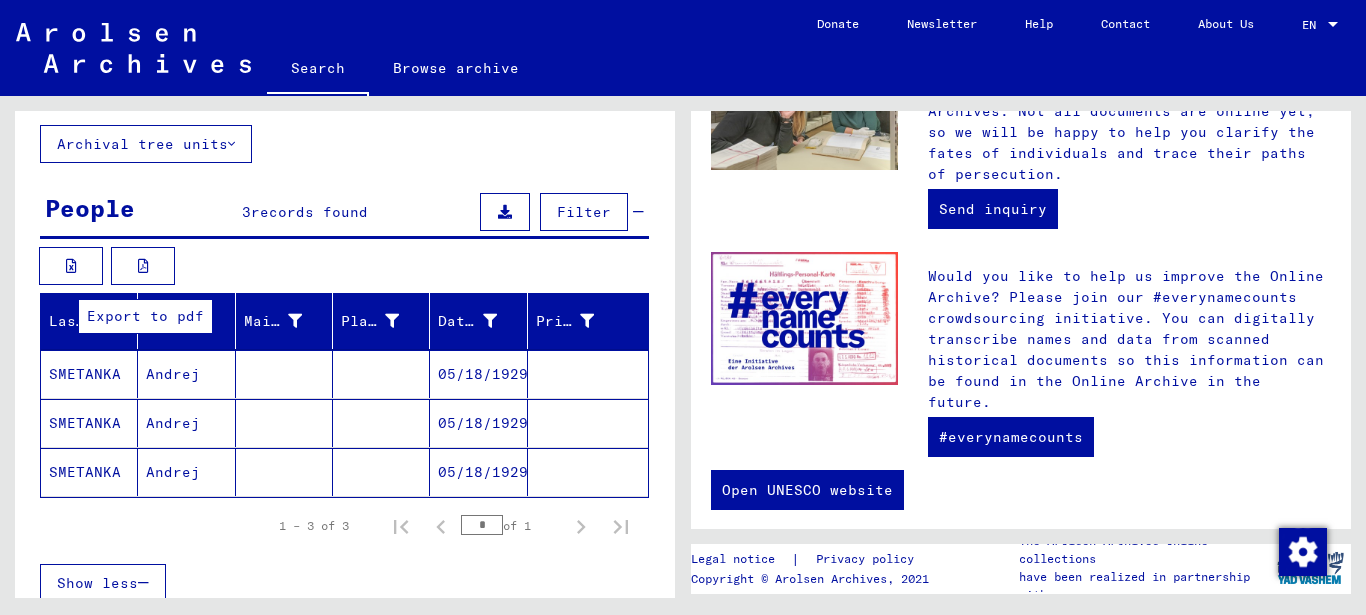 click at bounding box center [143, 266] 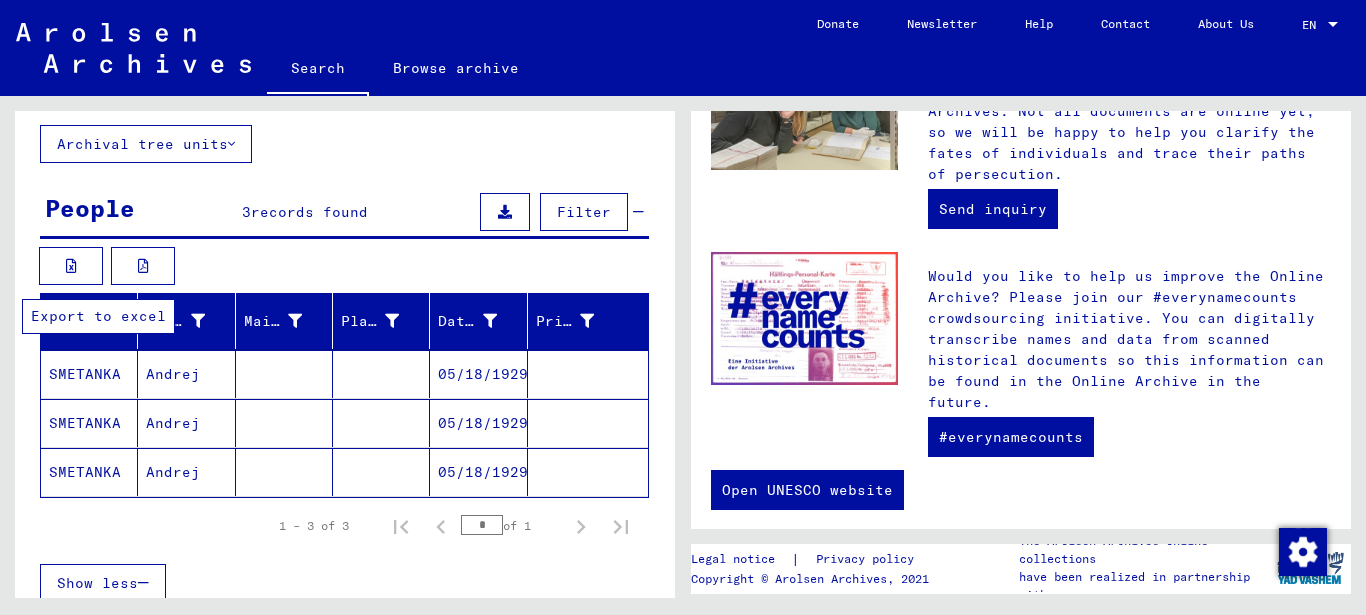 click at bounding box center [71, 266] 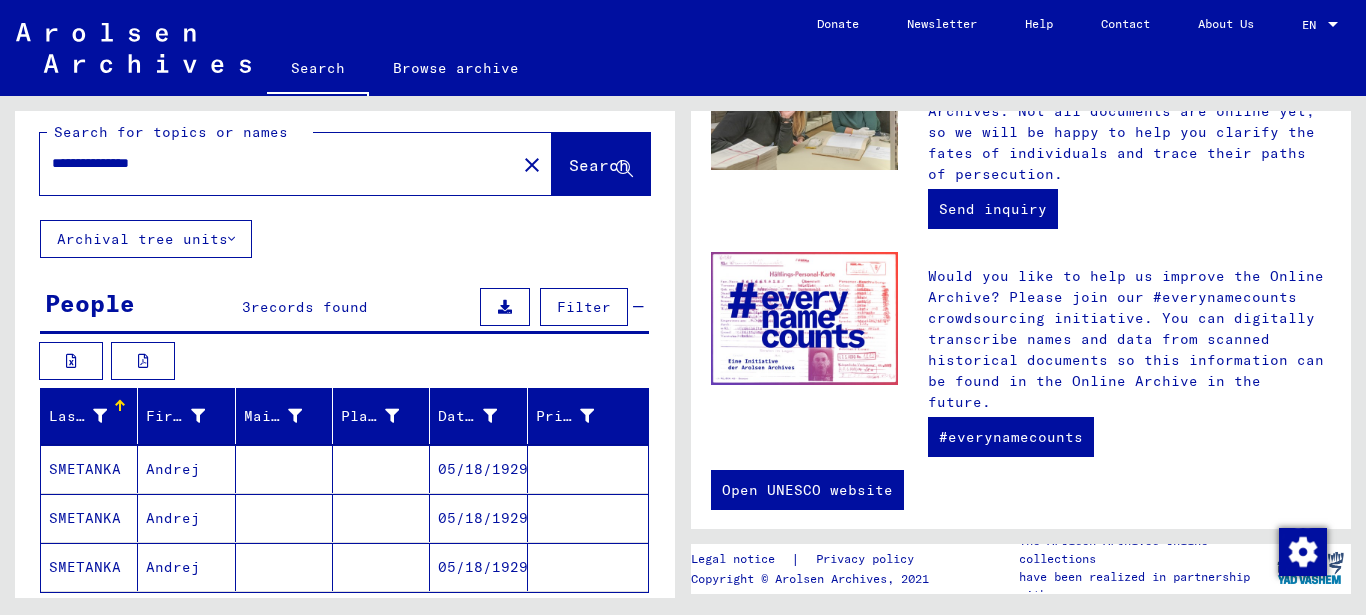 scroll, scrollTop: 0, scrollLeft: 0, axis: both 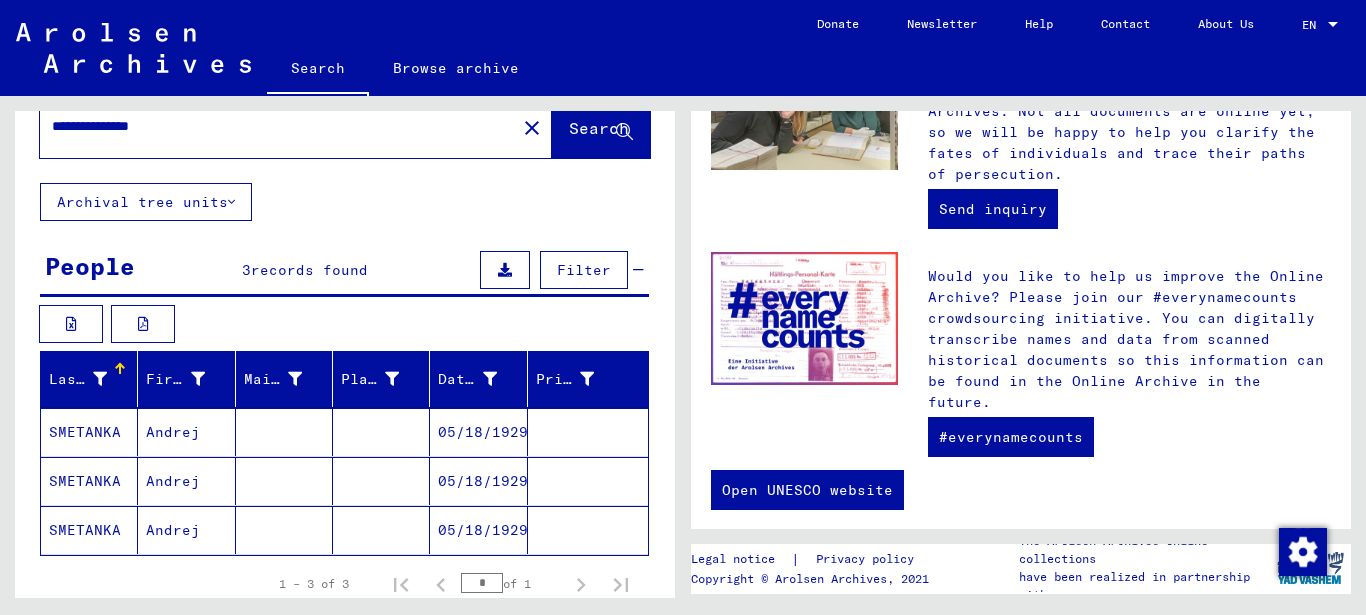 click 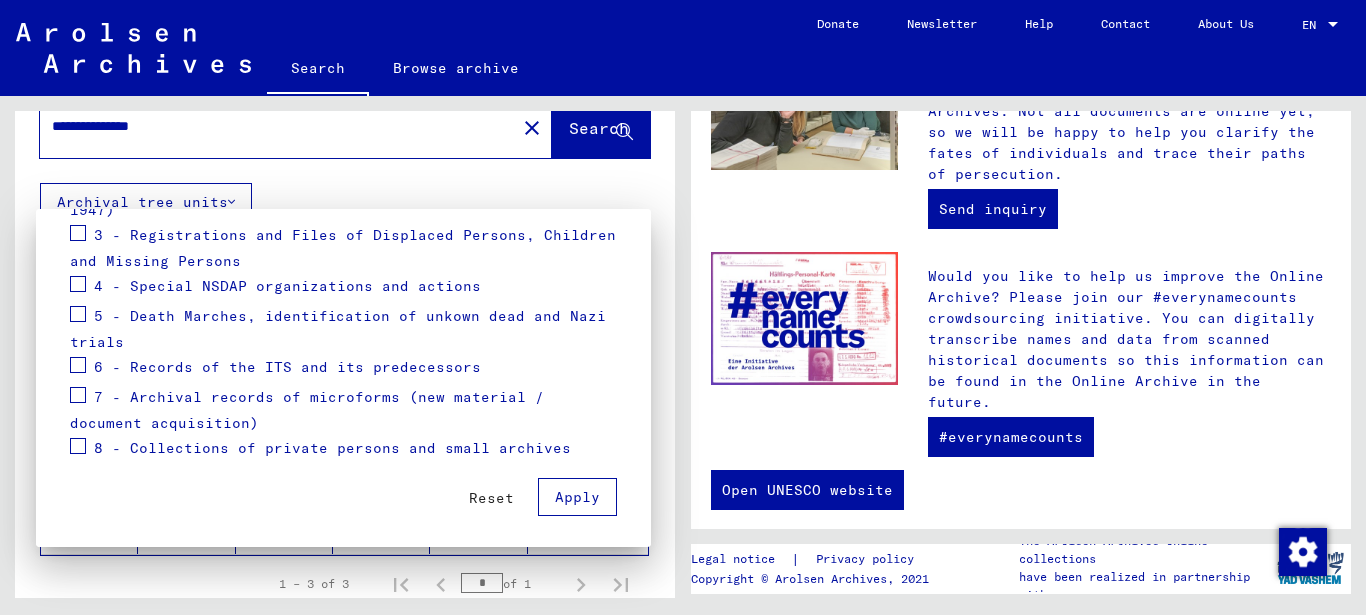 scroll, scrollTop: 397, scrollLeft: 0, axis: vertical 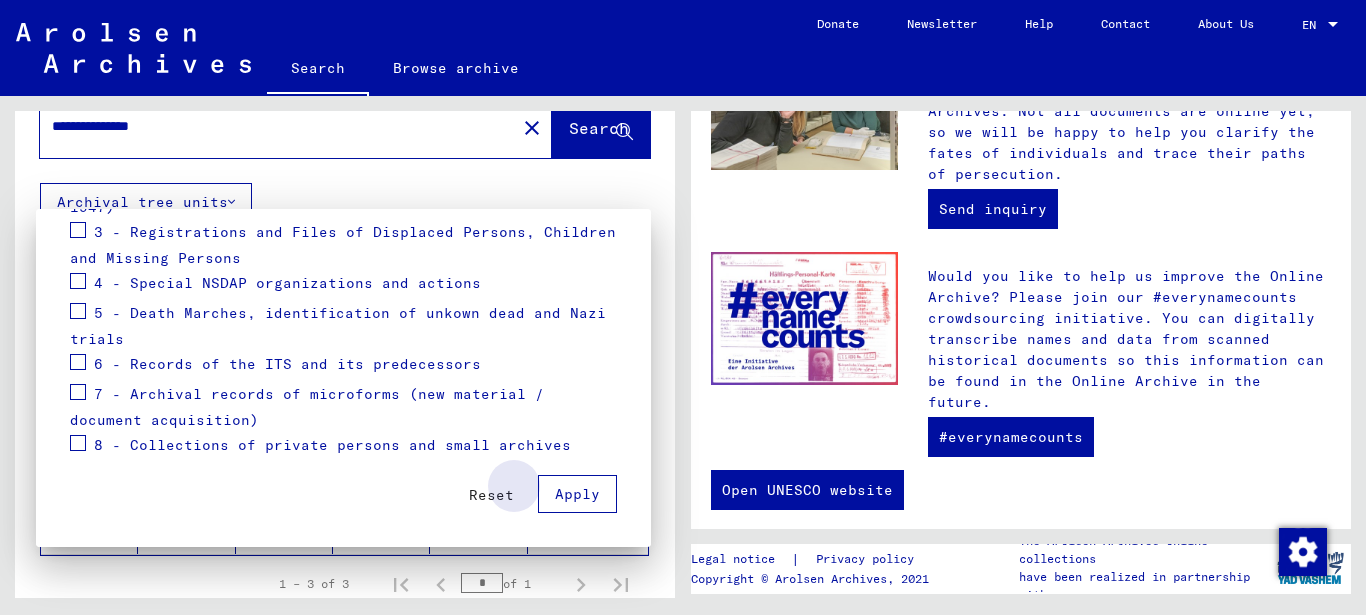 click on "Apply" at bounding box center (577, 494) 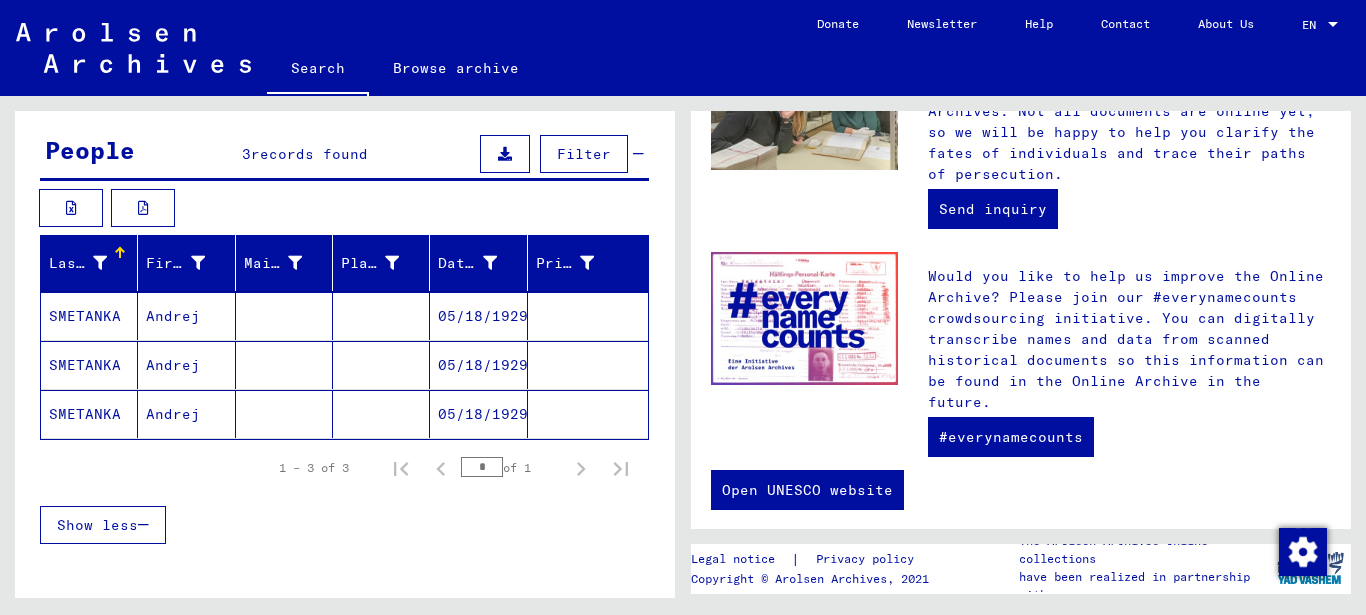 scroll, scrollTop: 168, scrollLeft: 0, axis: vertical 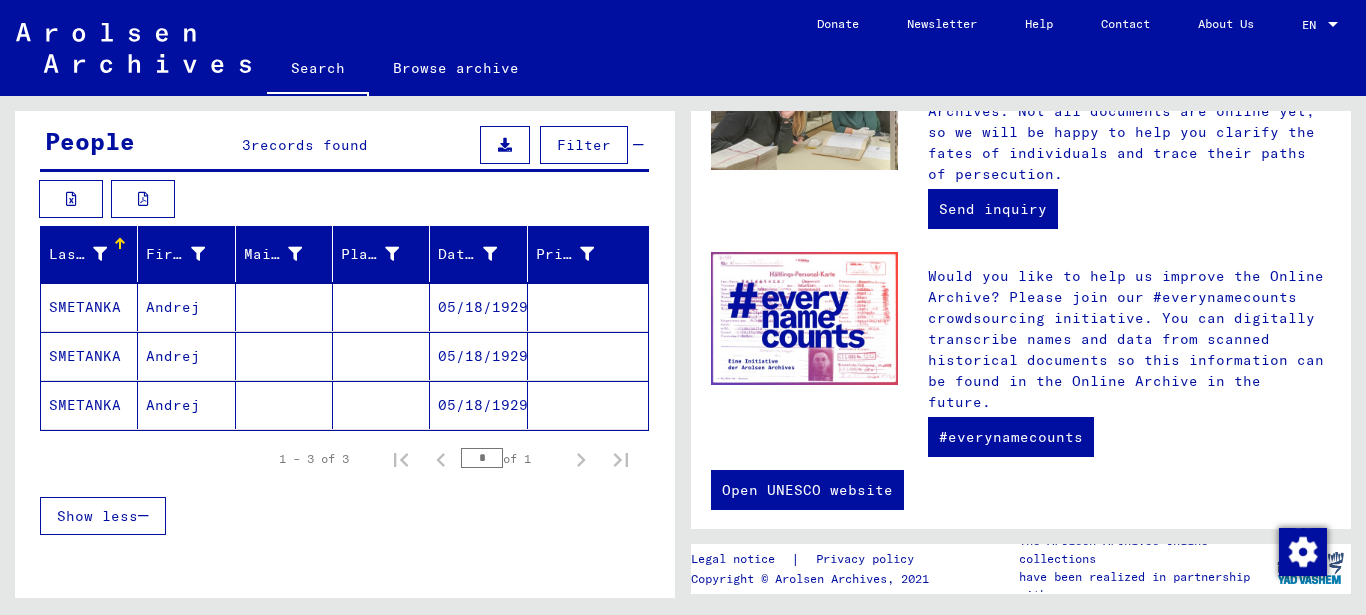 click on "SMETANKA" at bounding box center (89, 356) 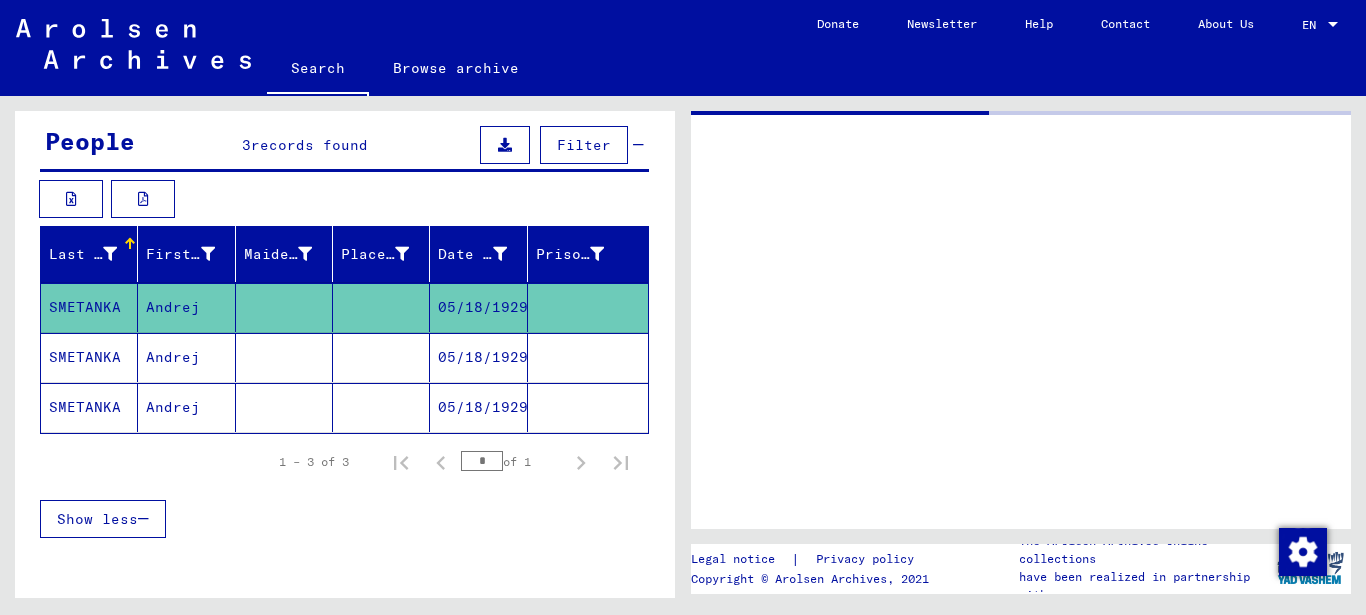 scroll, scrollTop: 0, scrollLeft: 0, axis: both 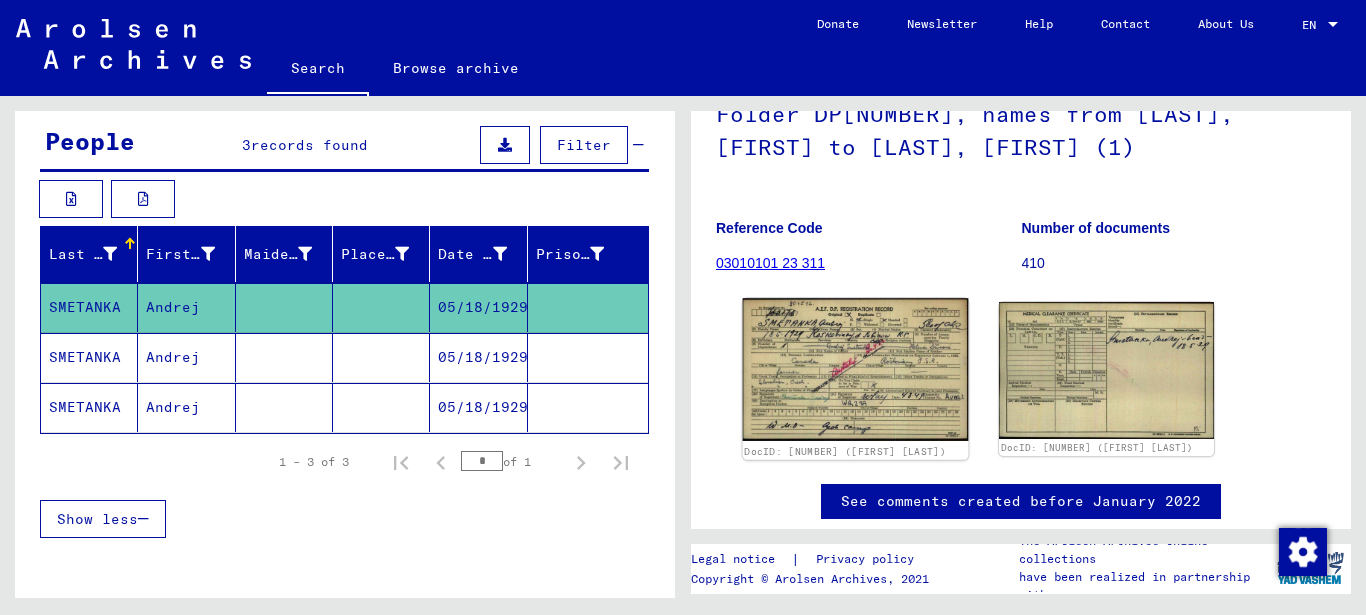 click 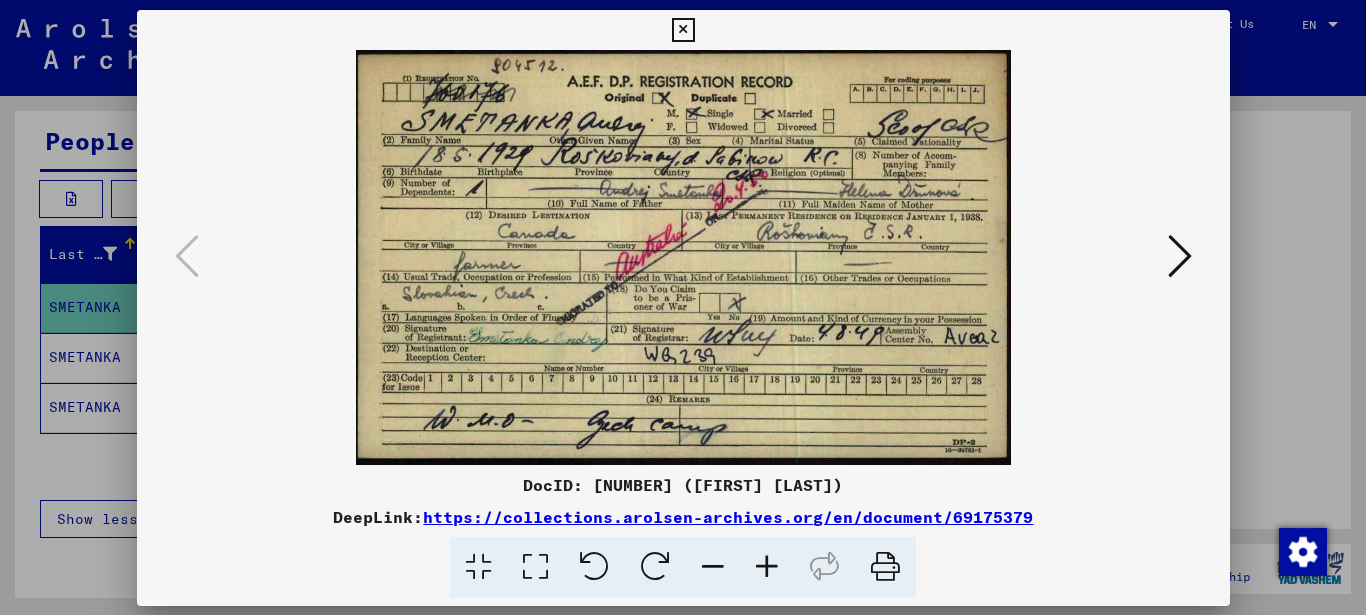 click at bounding box center [683, 257] 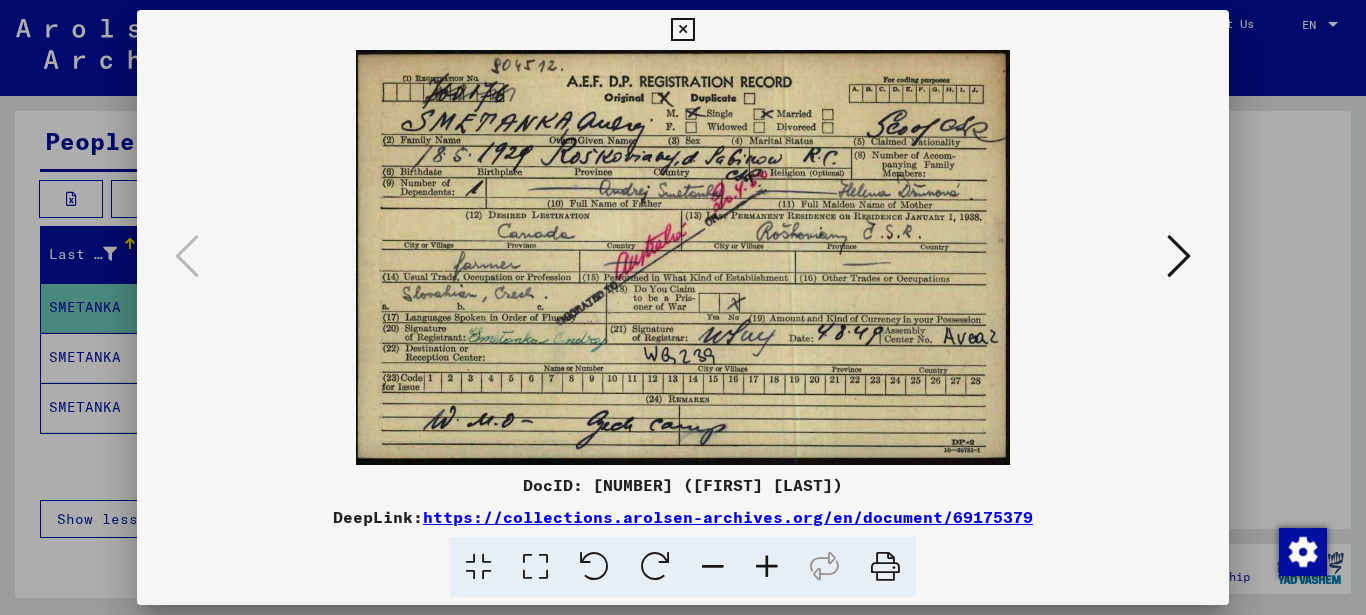 click on "https://collections.arolsen-archives.org/en/document/69175379" at bounding box center (728, 517) 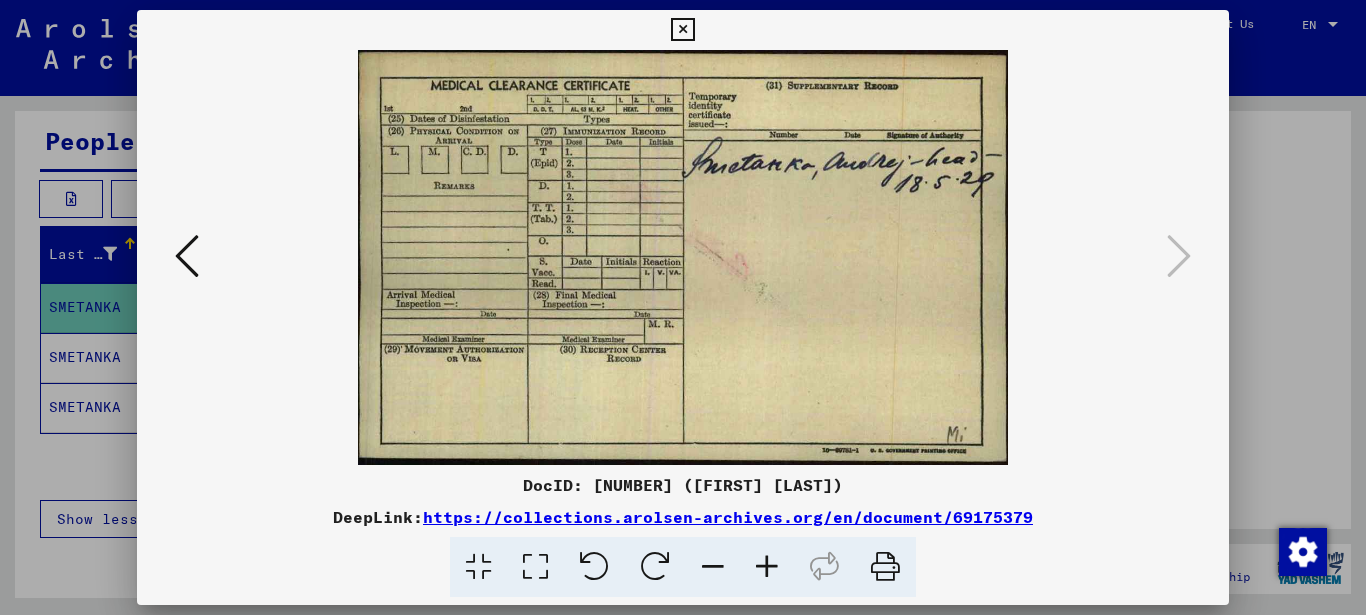 click at bounding box center [187, 256] 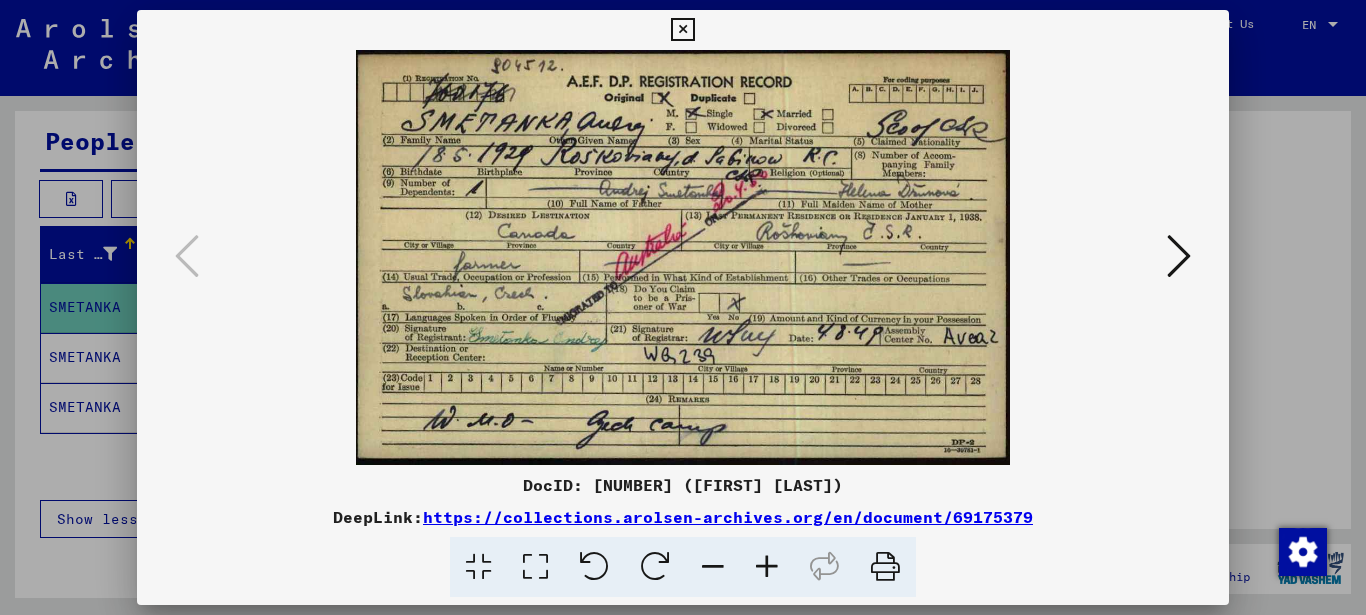 click at bounding box center [885, 567] 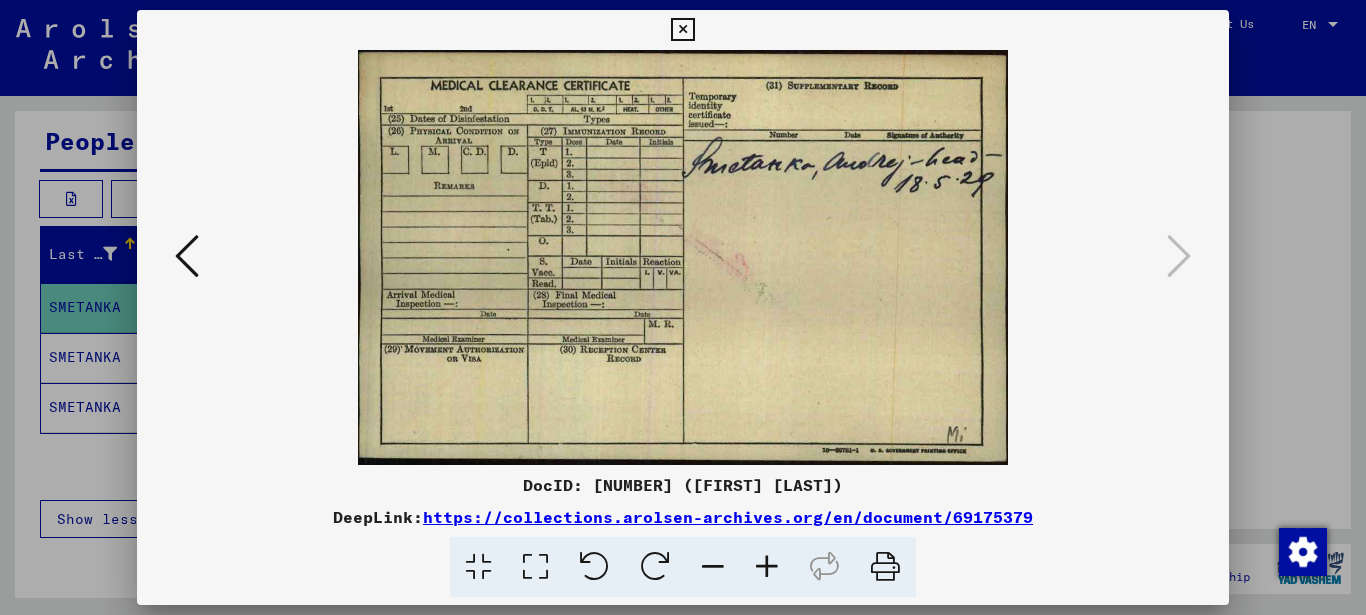 click at bounding box center (885, 567) 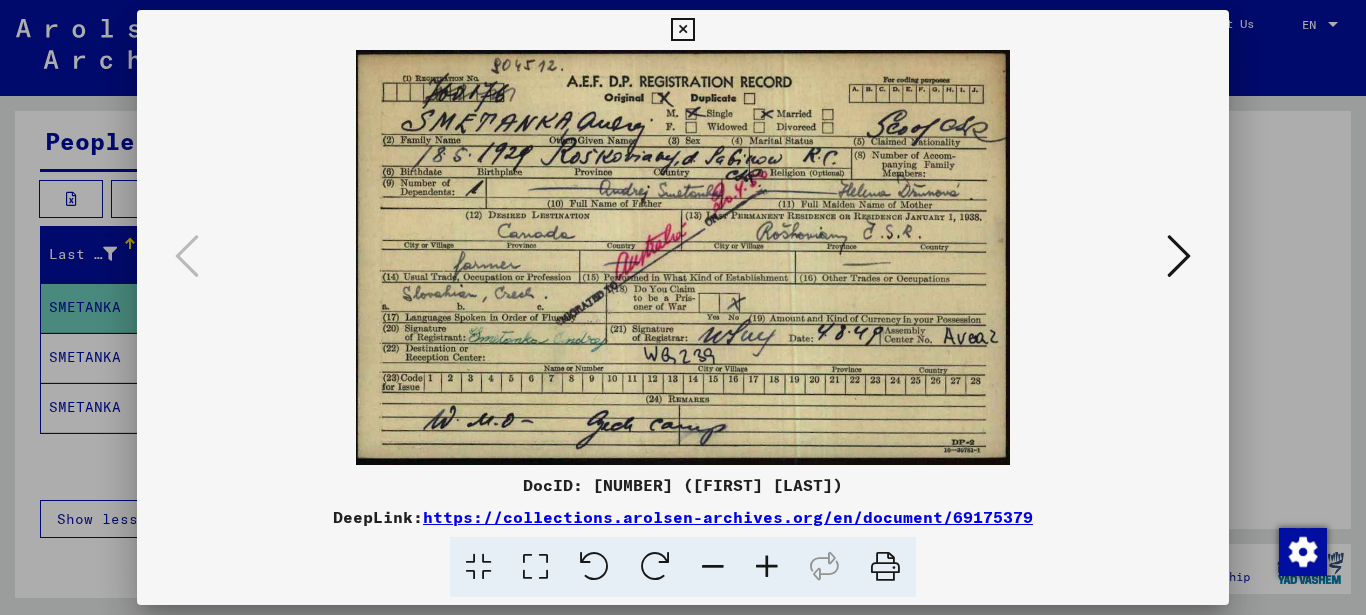 click at bounding box center [885, 567] 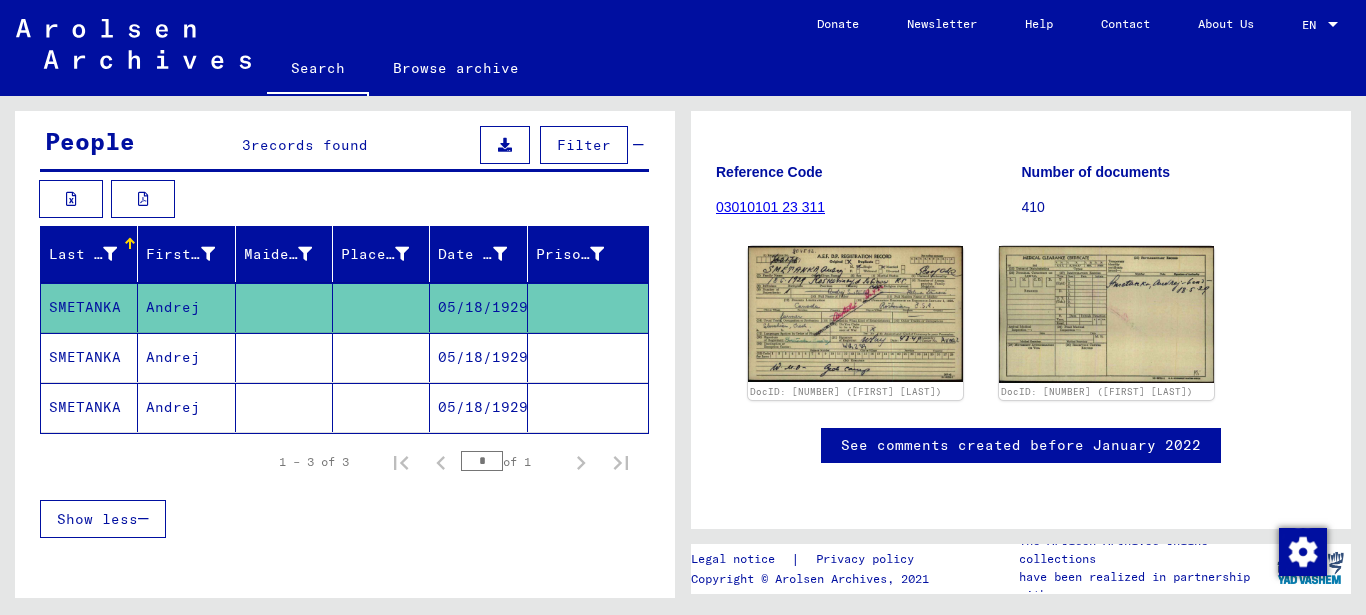 scroll, scrollTop: 865, scrollLeft: 0, axis: vertical 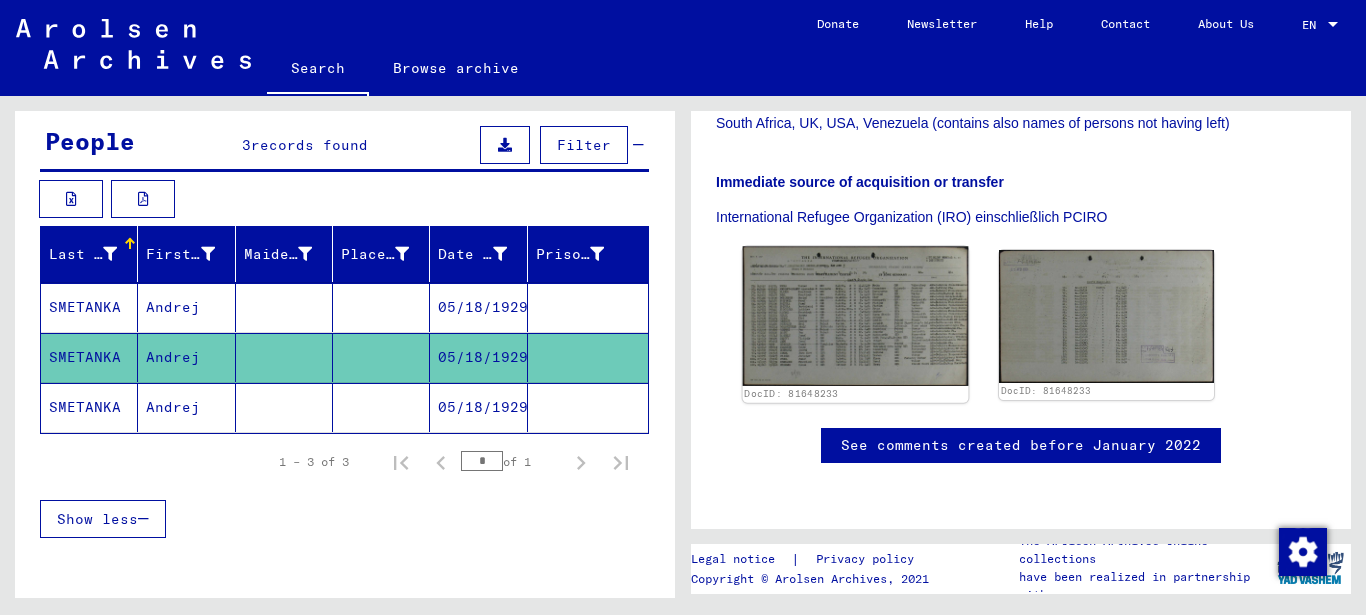 click 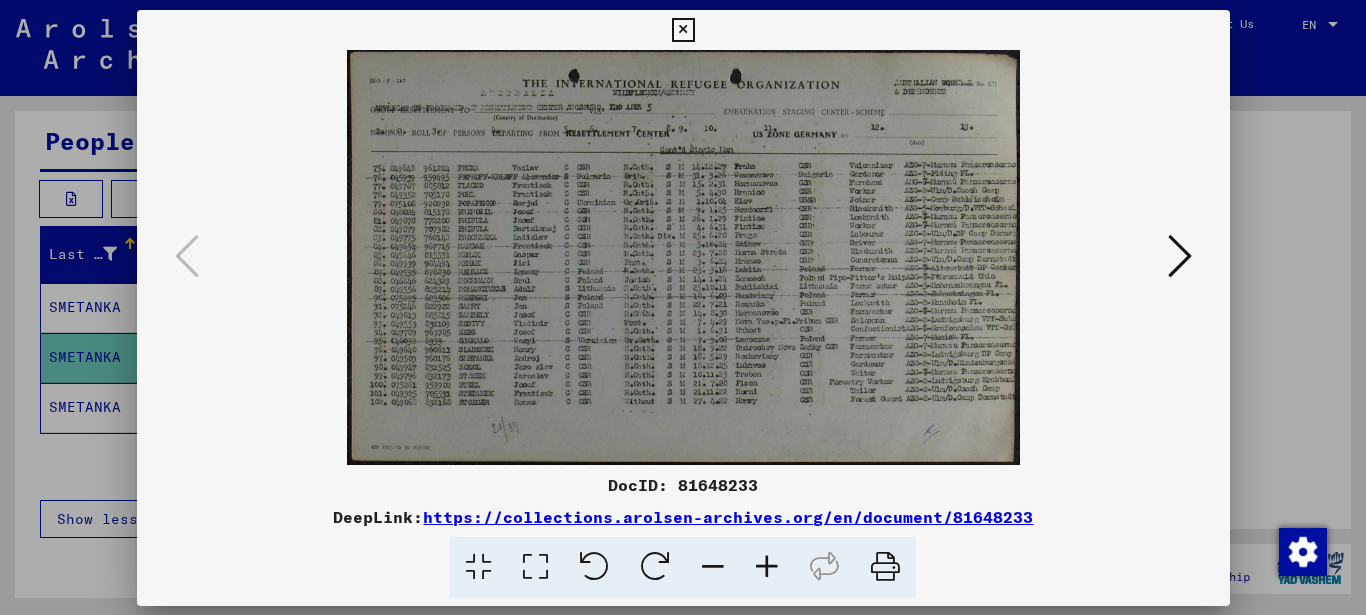 scroll, scrollTop: 569, scrollLeft: 0, axis: vertical 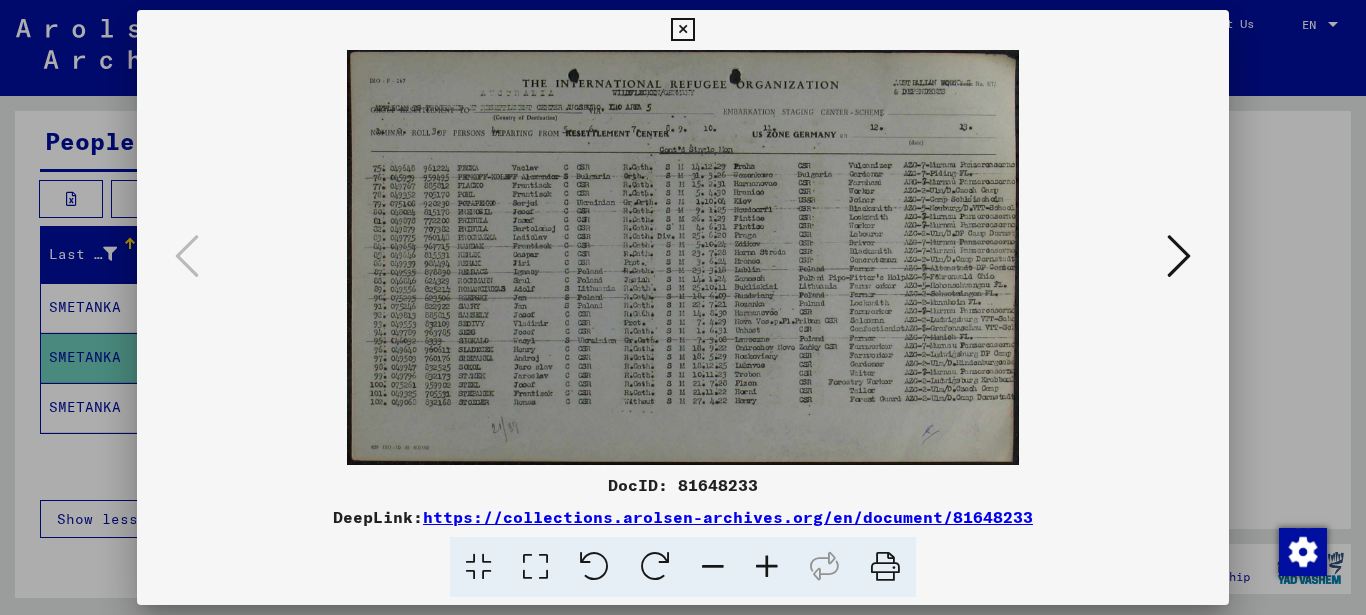 click at bounding box center (885, 567) 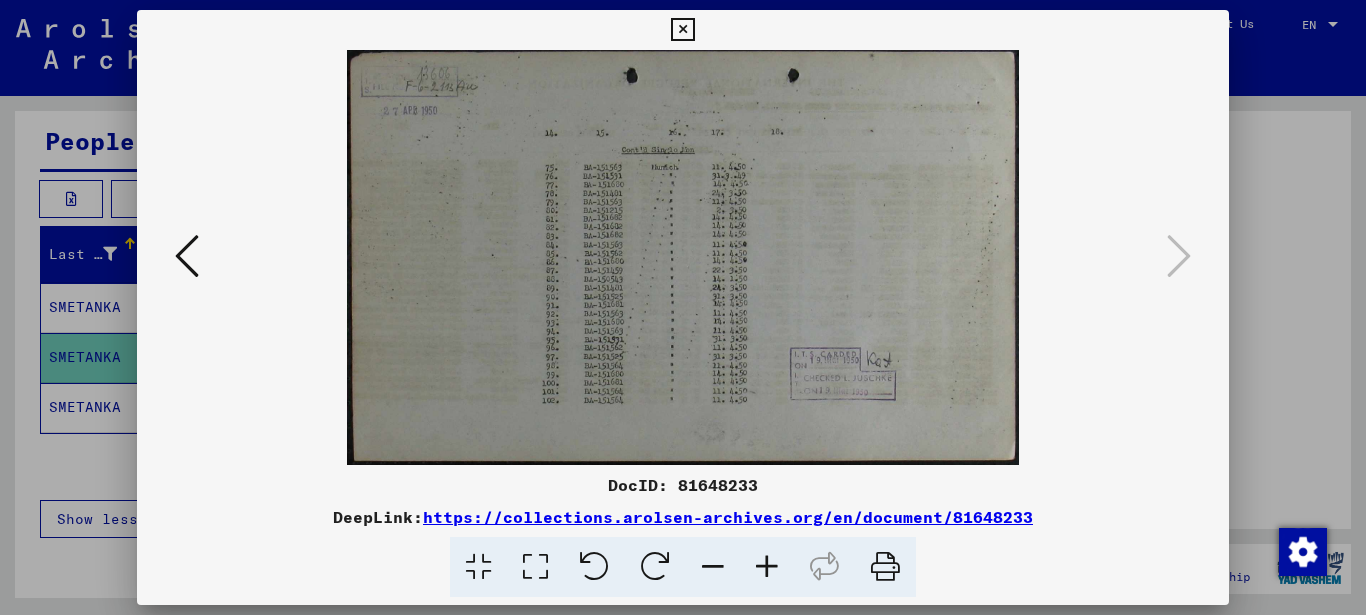 click at bounding box center [682, 30] 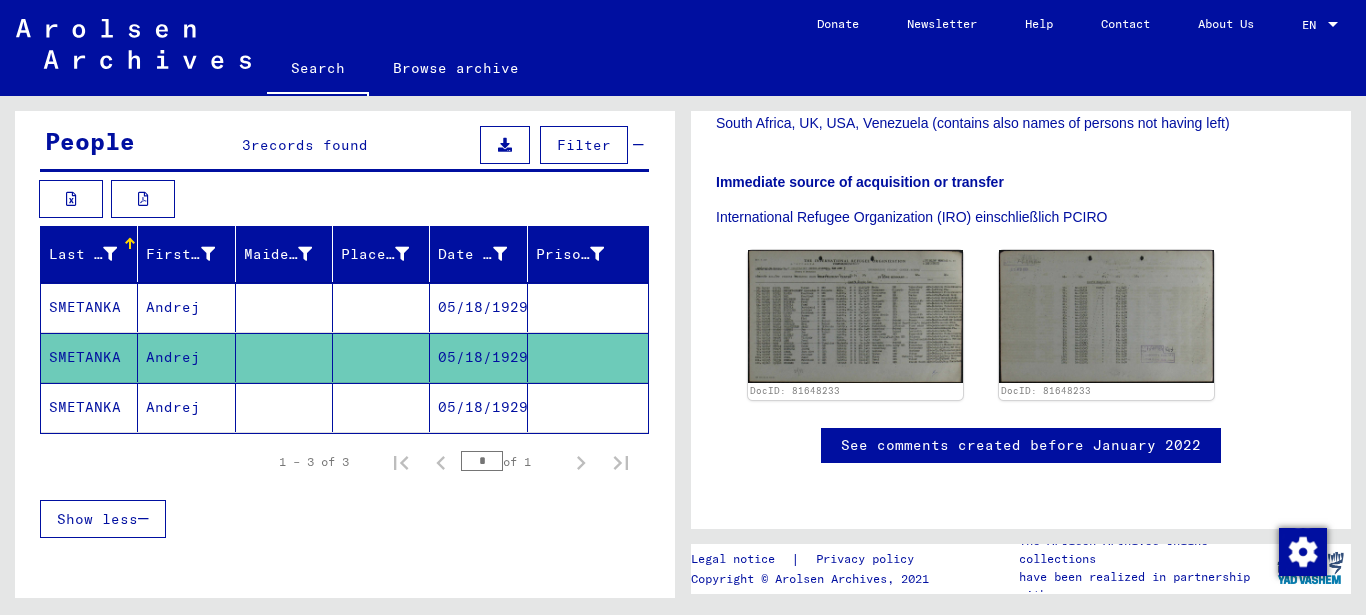 scroll, scrollTop: 631, scrollLeft: 0, axis: vertical 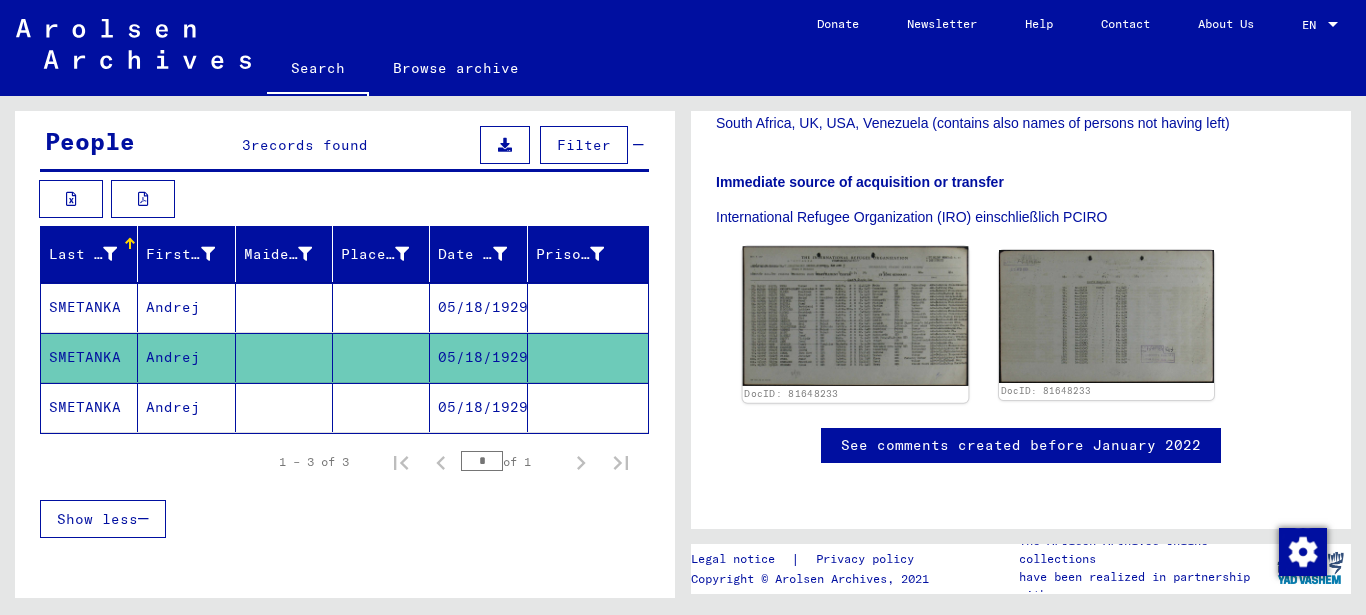 click 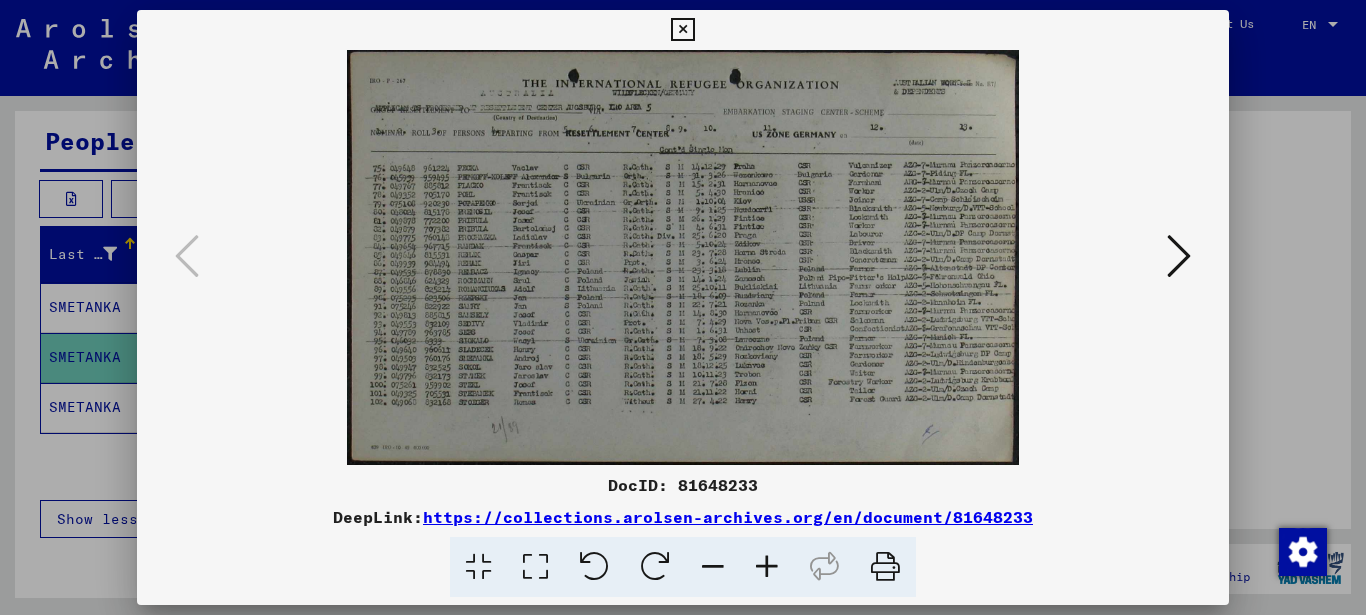click at bounding box center (885, 567) 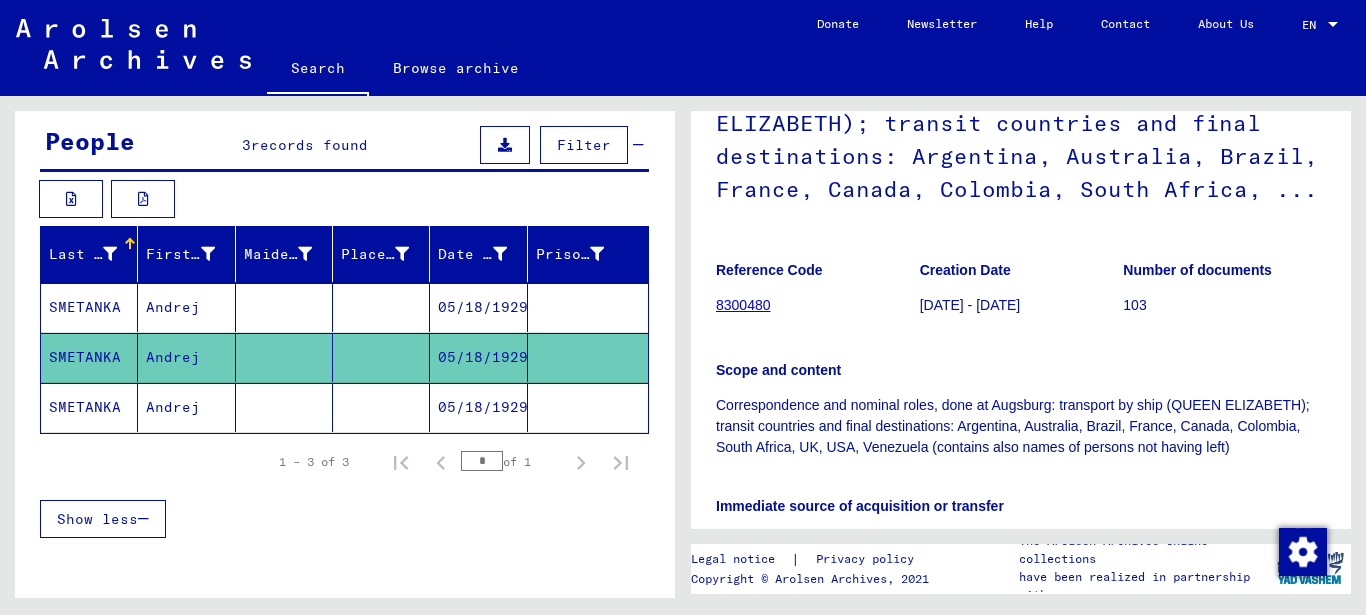 scroll, scrollTop: 251, scrollLeft: 0, axis: vertical 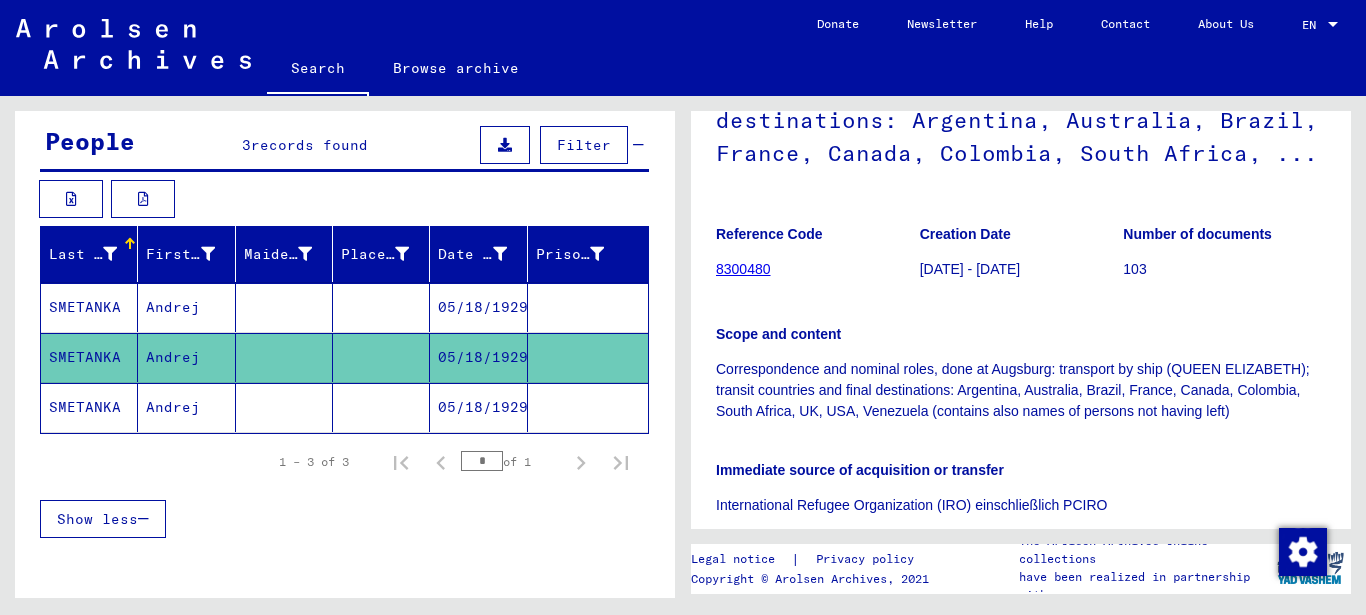click on "8300480" 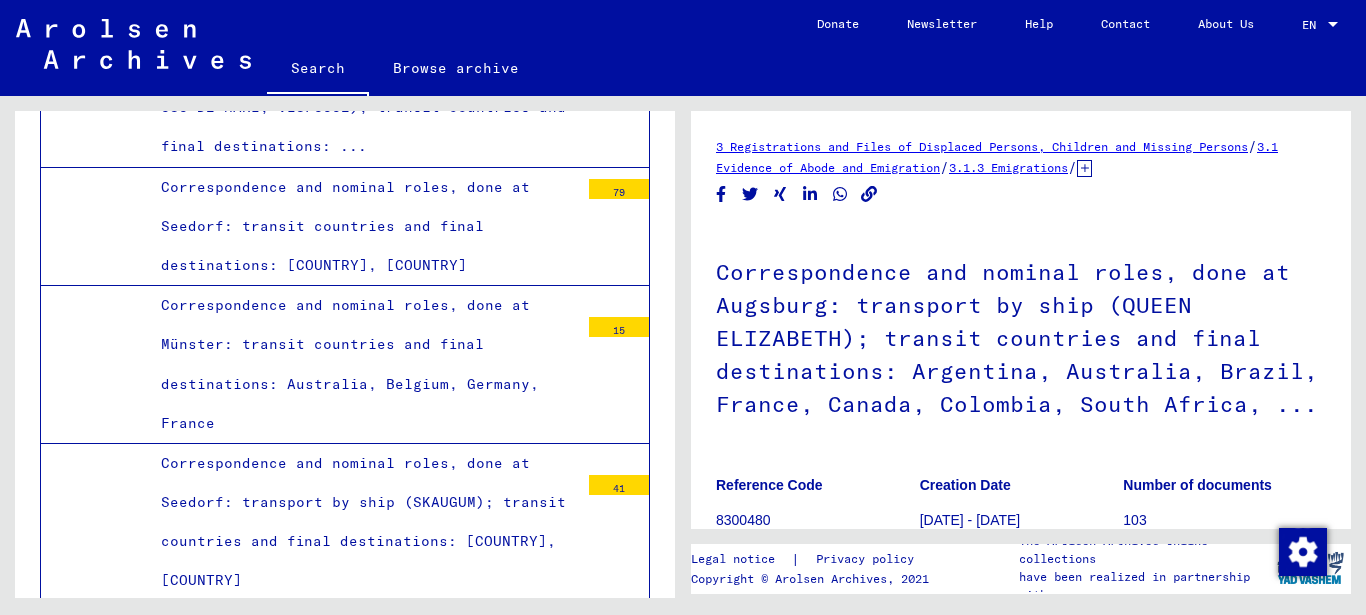 scroll, scrollTop: 14624, scrollLeft: 0, axis: vertical 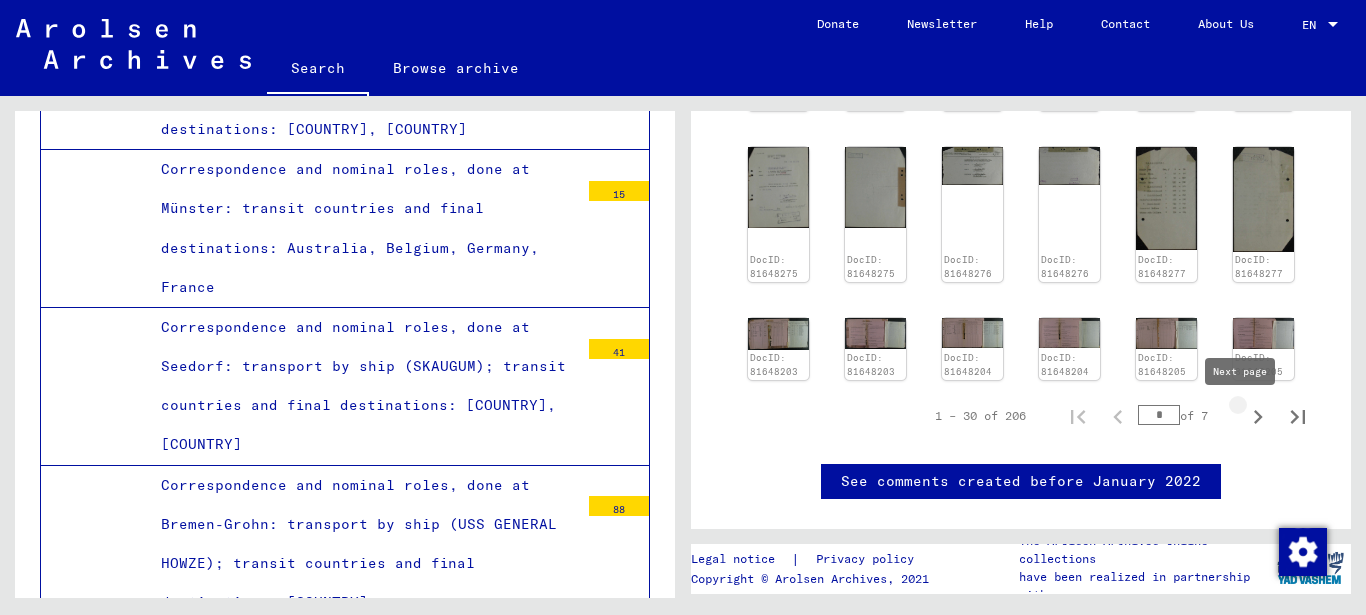 click 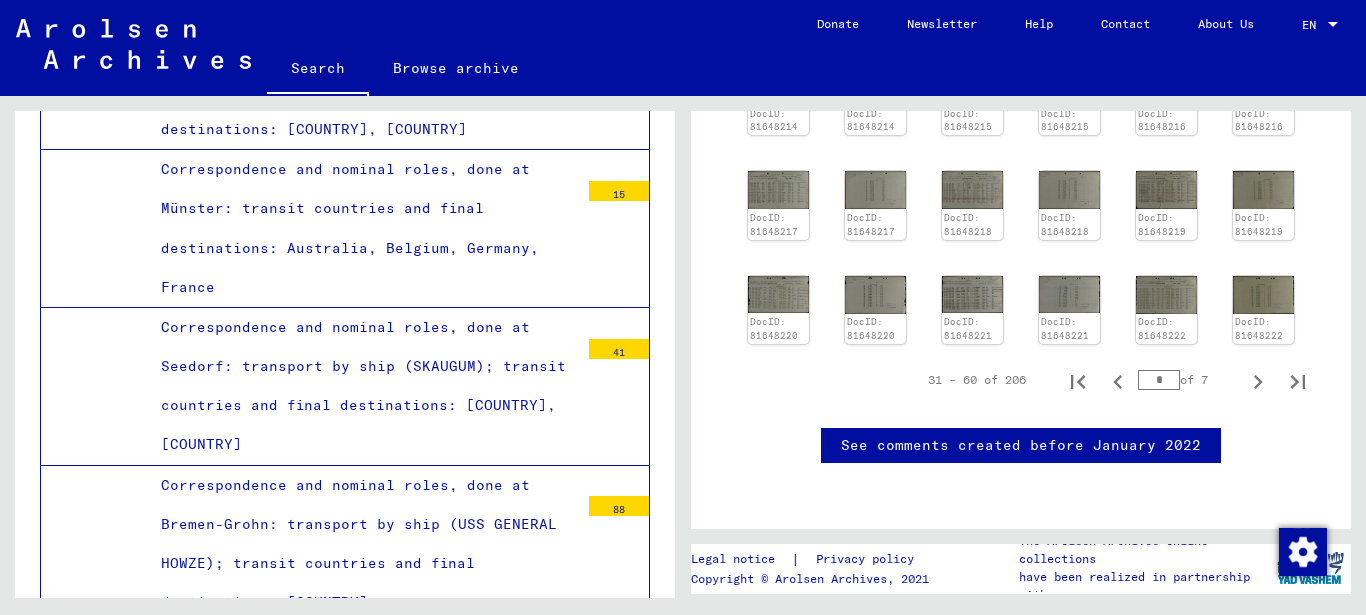 scroll, scrollTop: 1361, scrollLeft: 0, axis: vertical 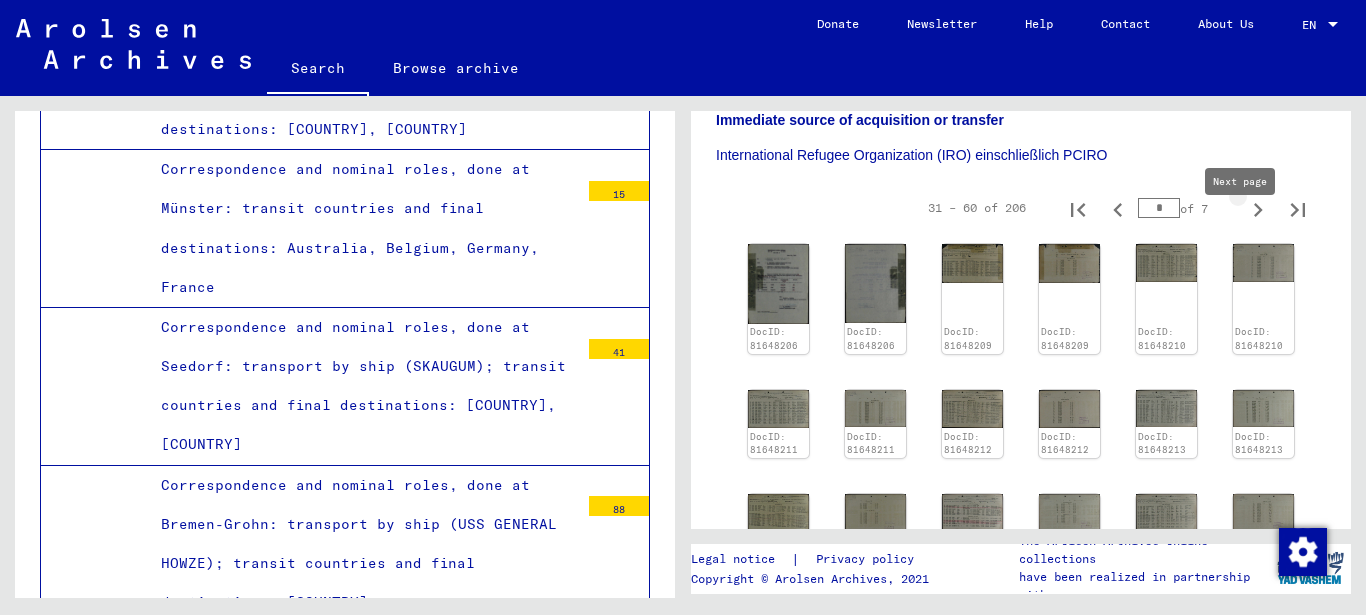 click 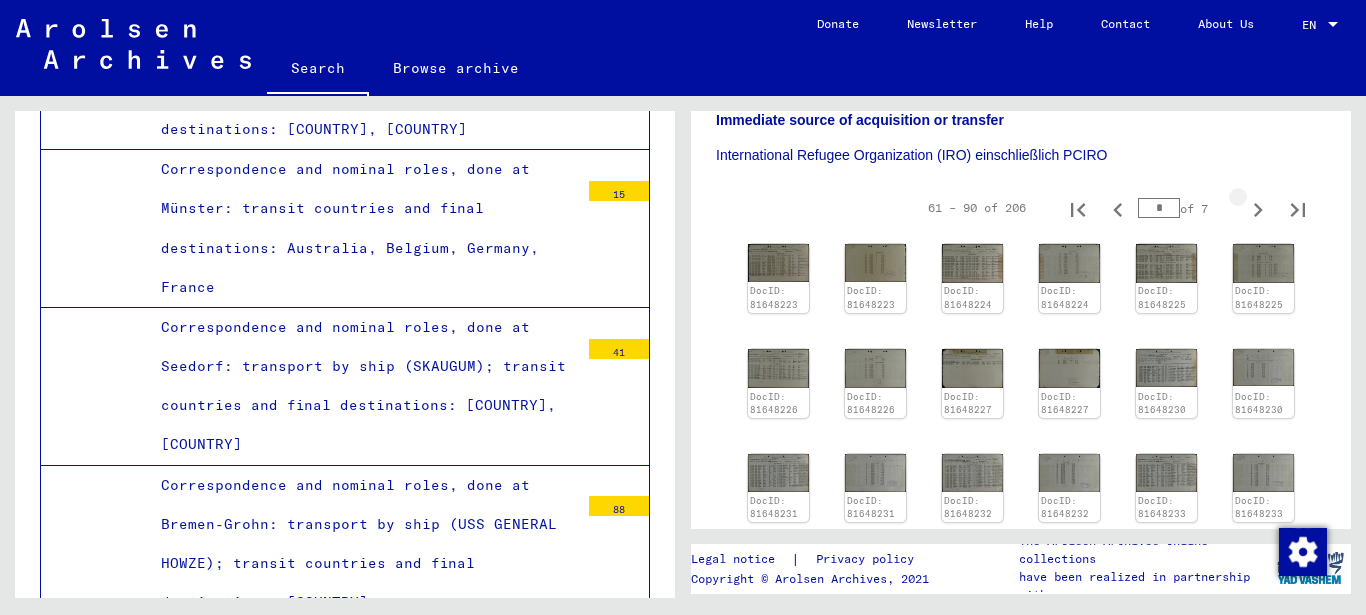 click 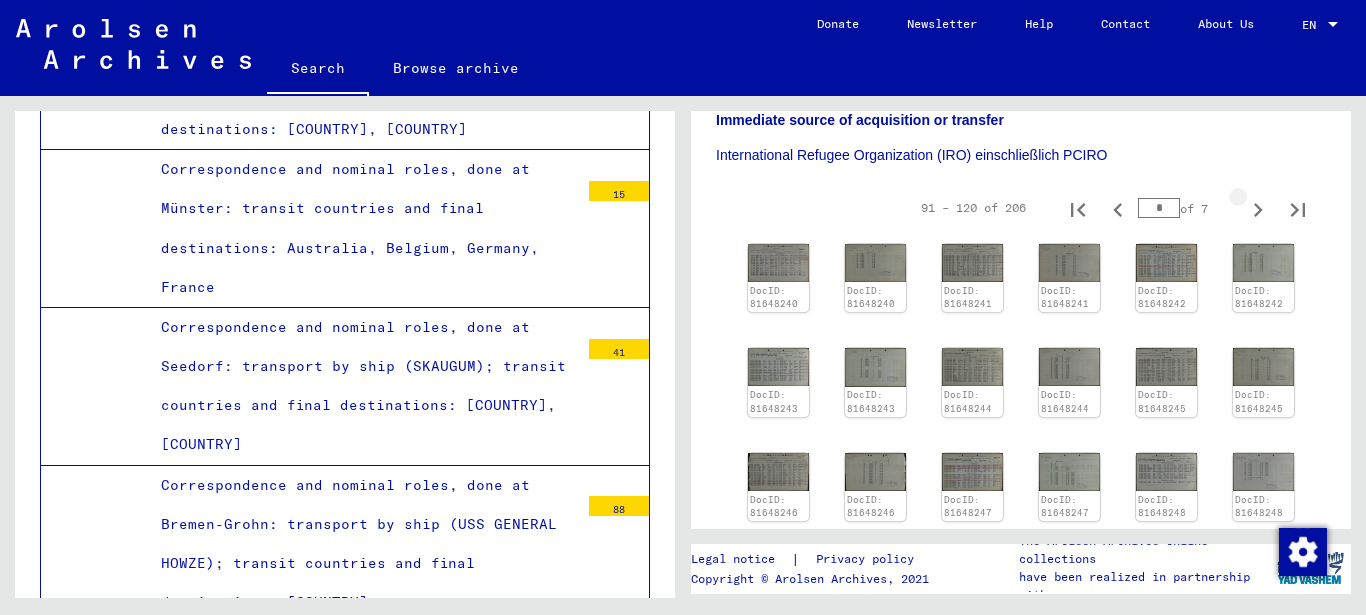 click 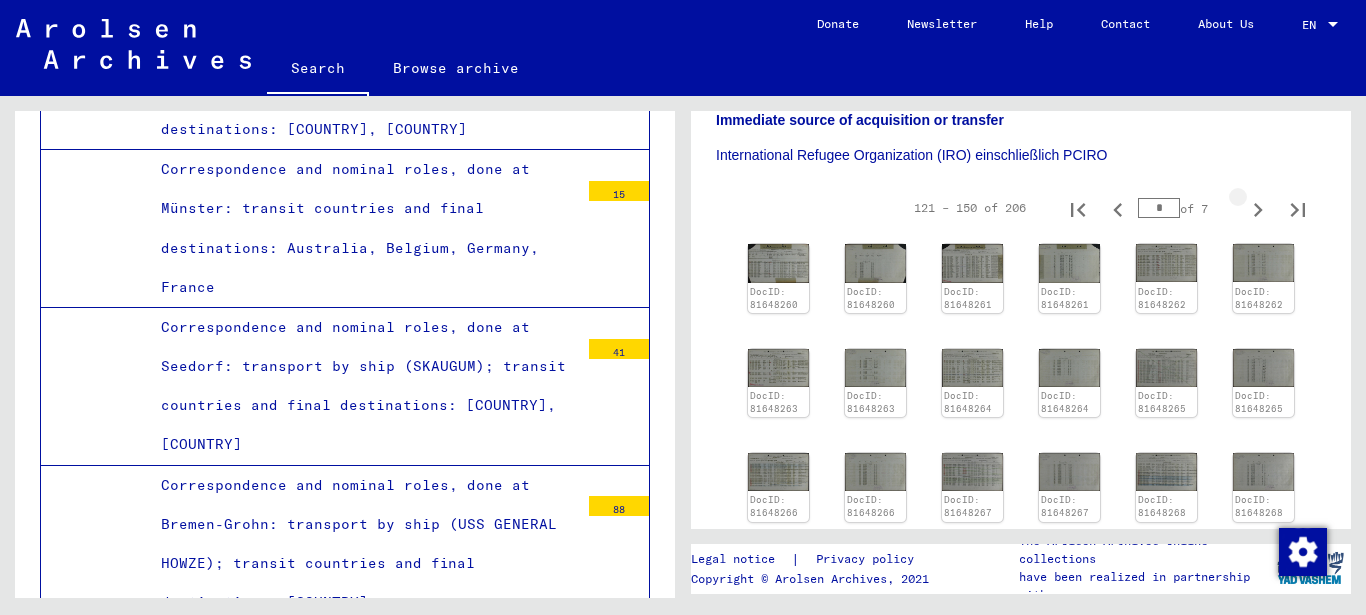 click 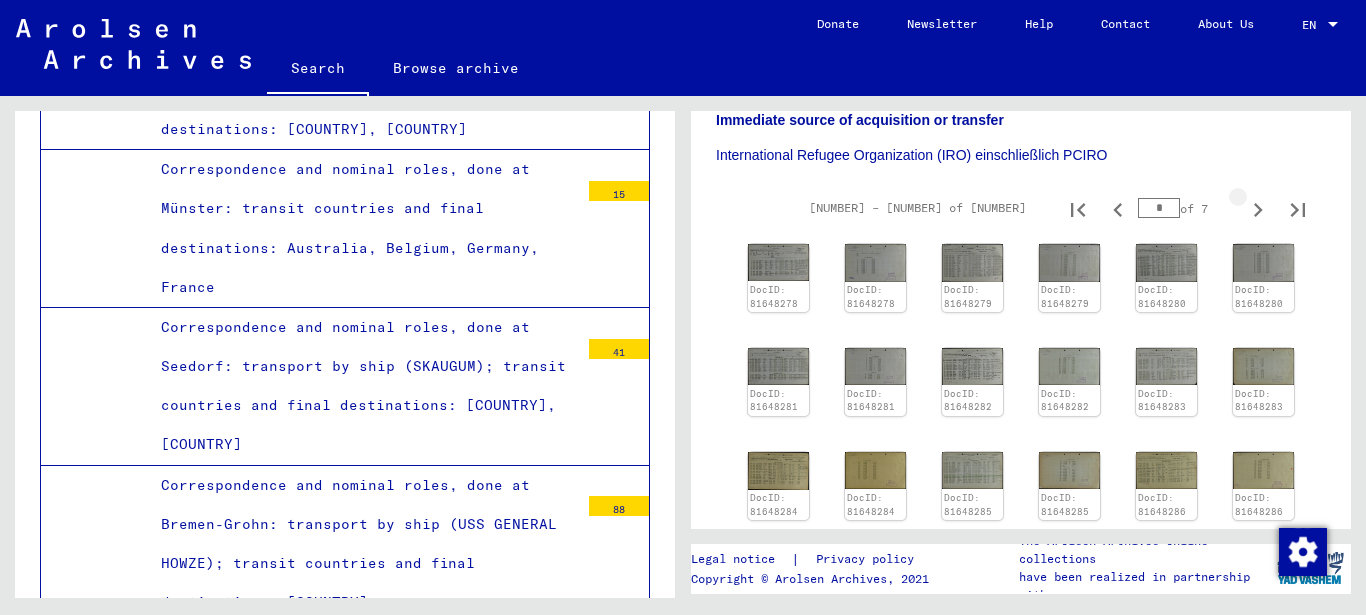 click 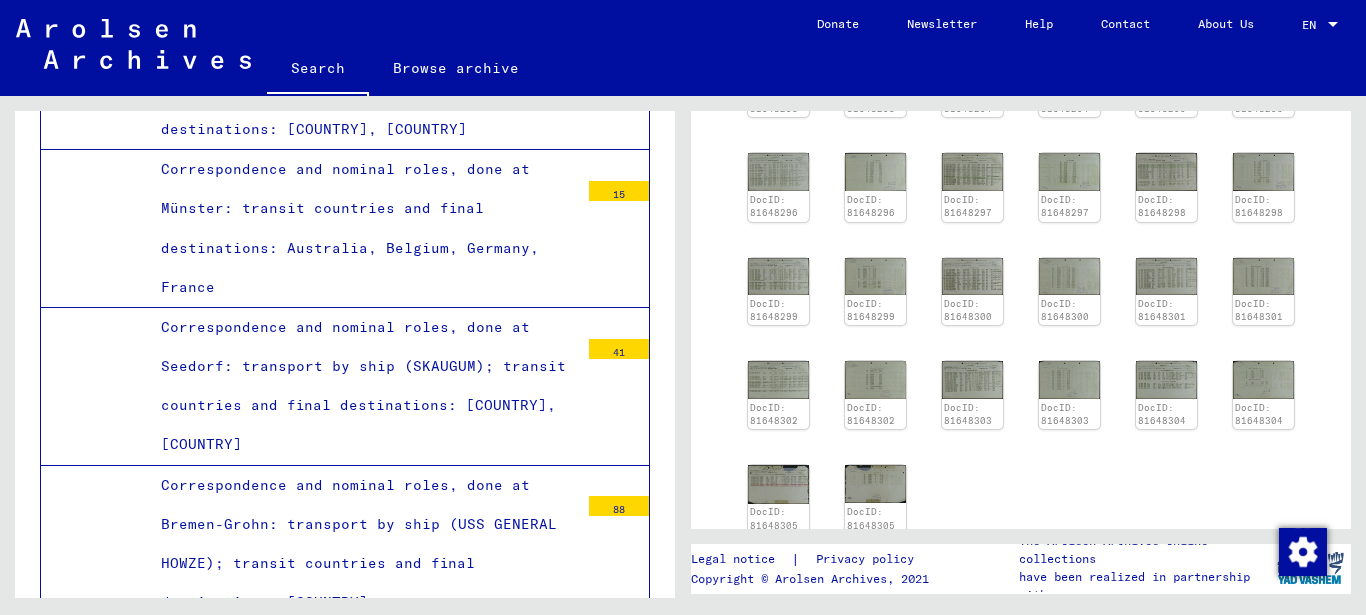scroll, scrollTop: 786, scrollLeft: 0, axis: vertical 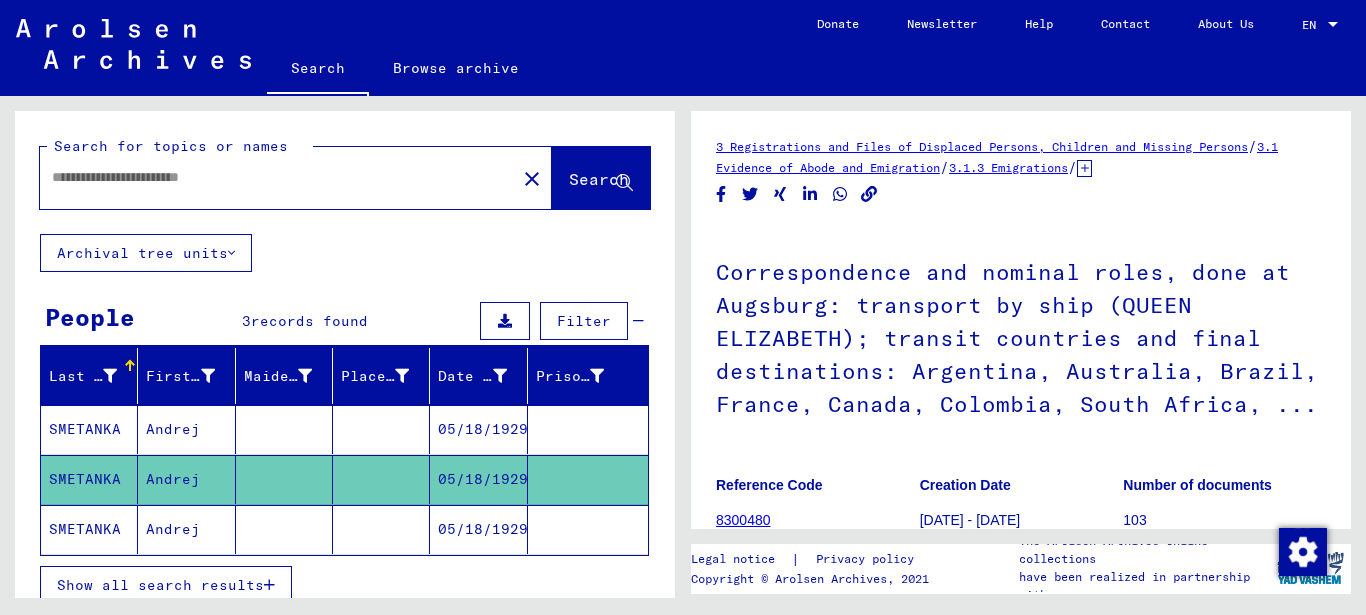 type on "********" 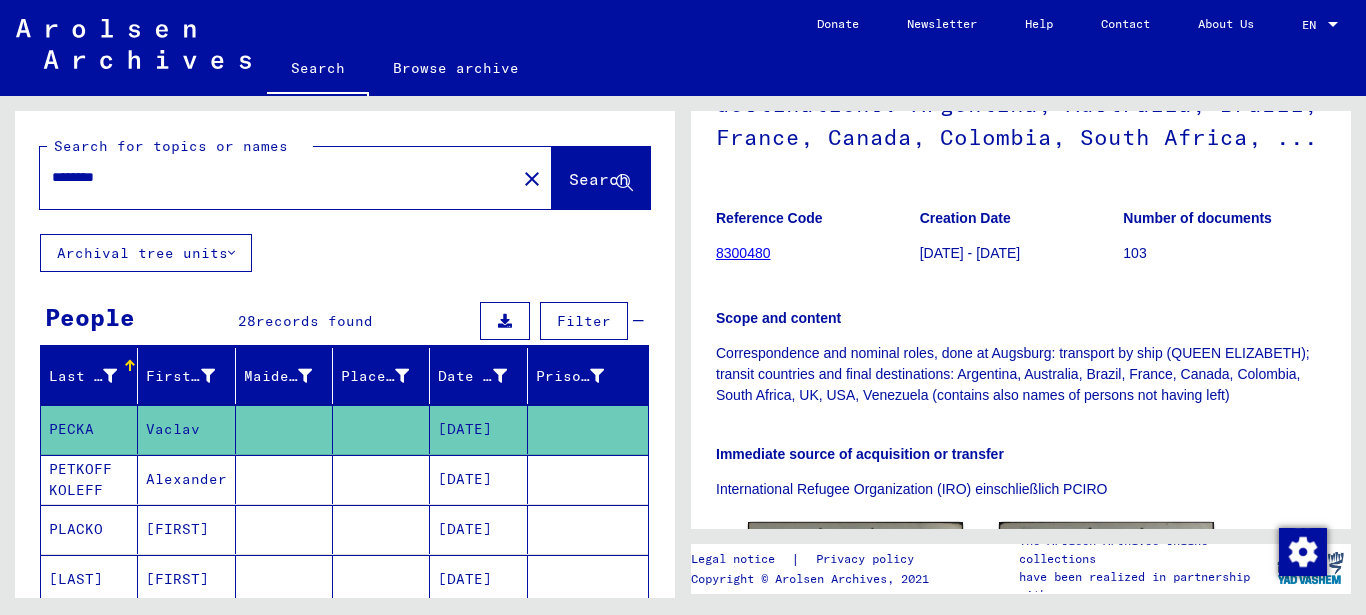scroll, scrollTop: 0, scrollLeft: 0, axis: both 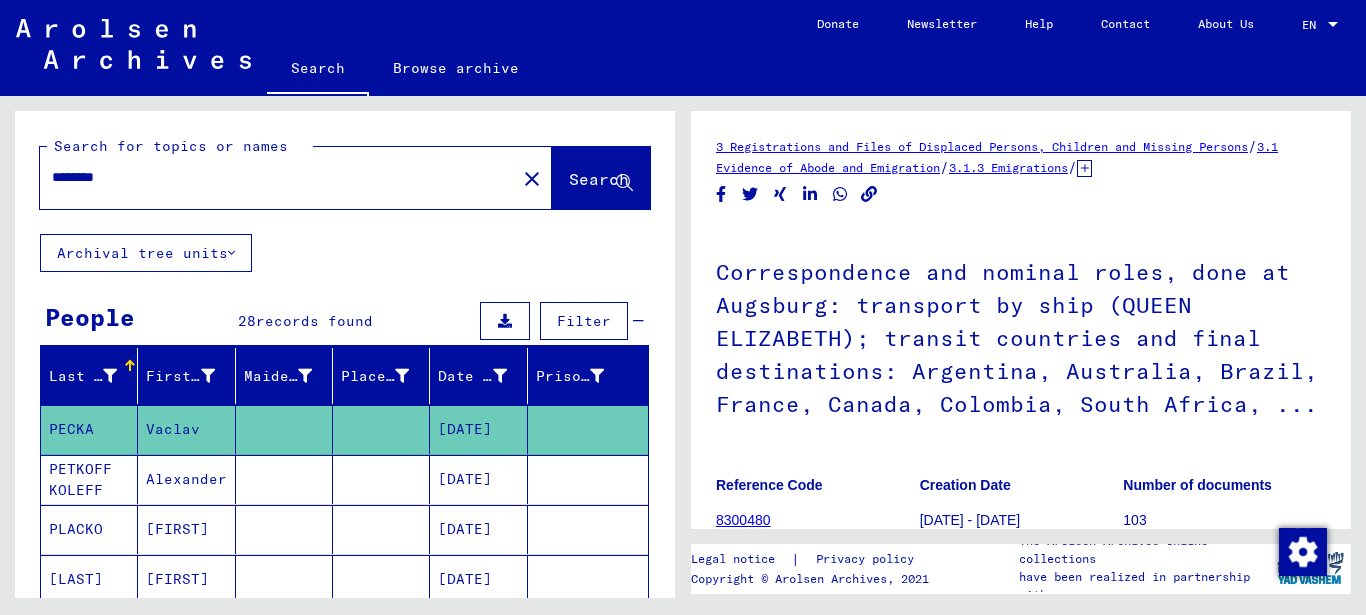 click on "********" at bounding box center [278, 177] 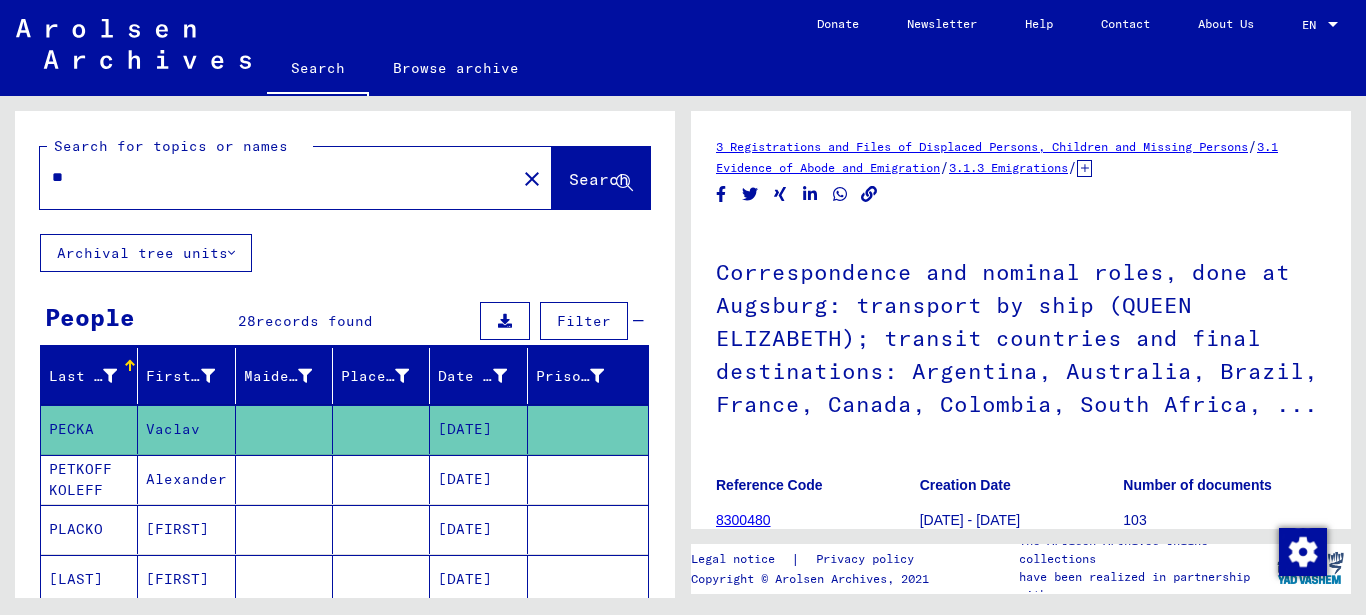 type on "*" 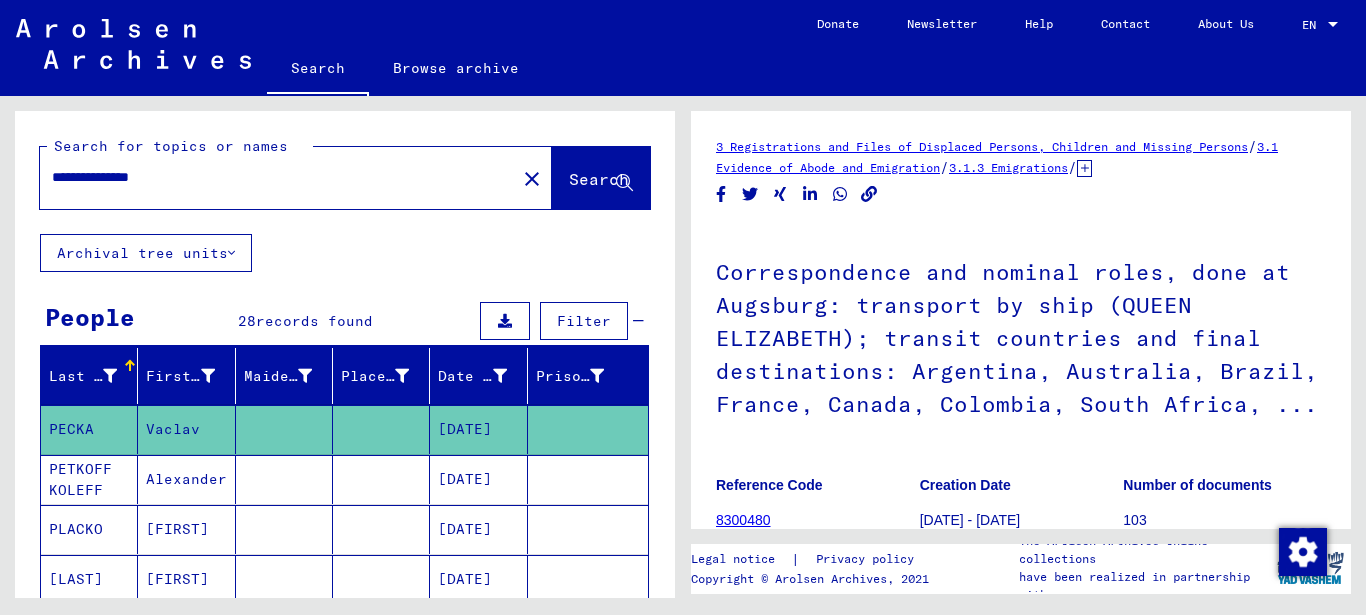 type on "**********" 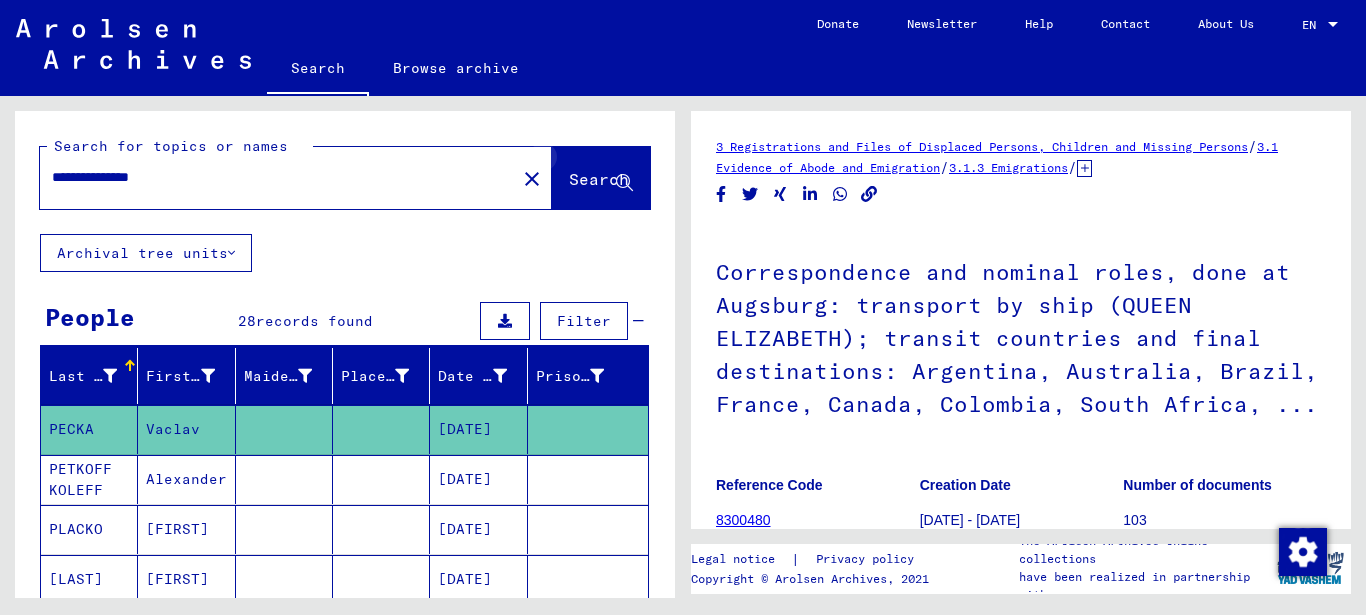 click 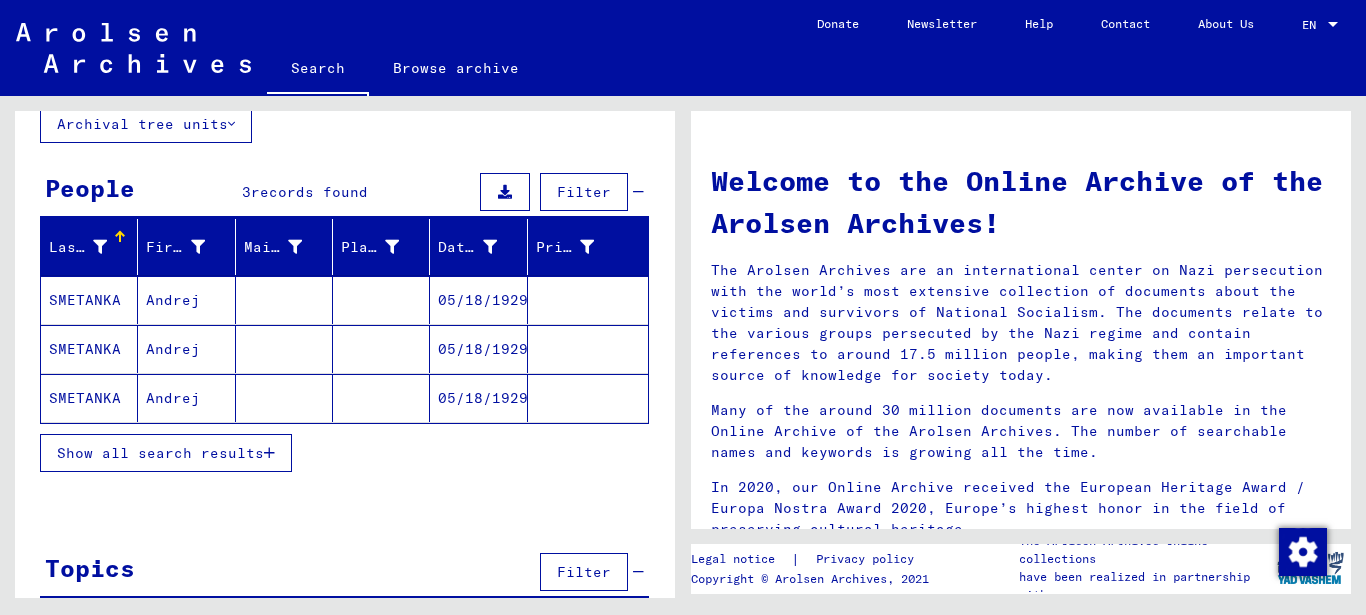 scroll, scrollTop: 130, scrollLeft: 0, axis: vertical 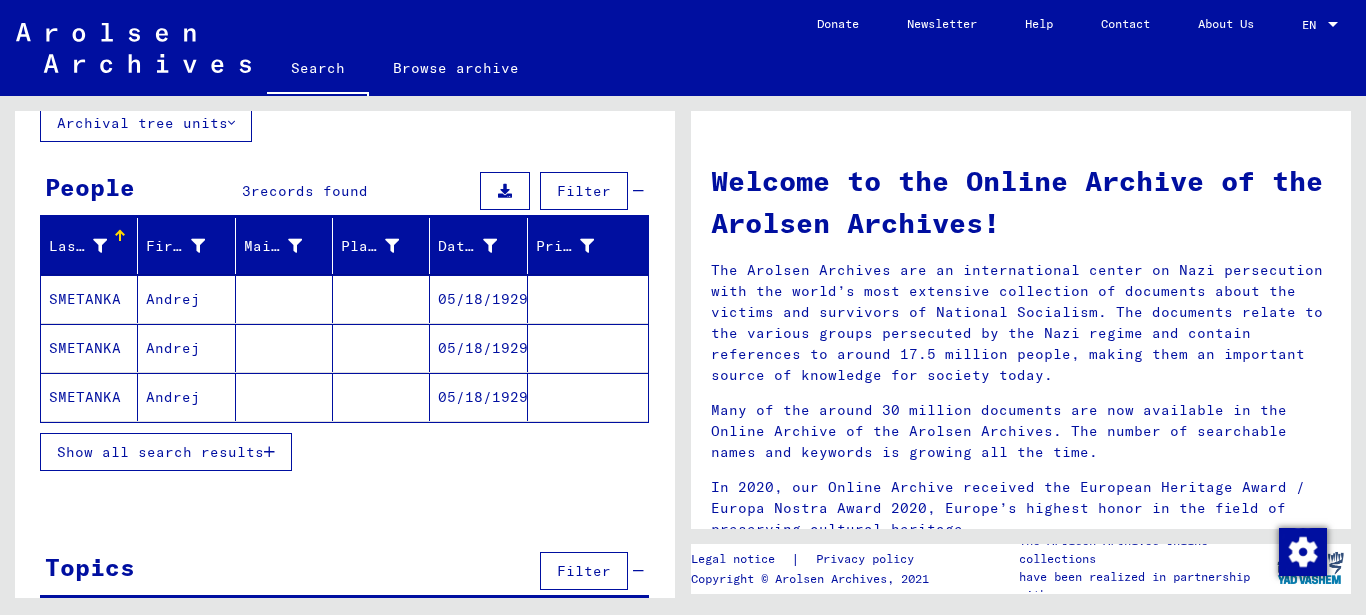 click on "SMETANKA" 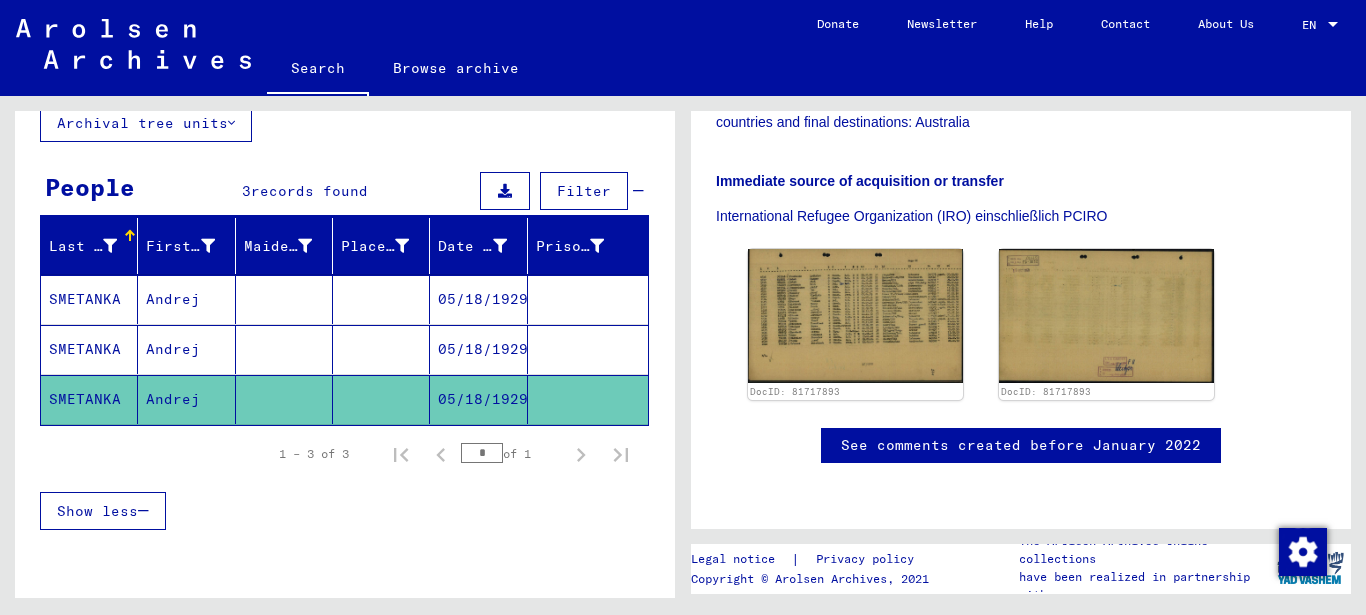 scroll, scrollTop: 466, scrollLeft: 0, axis: vertical 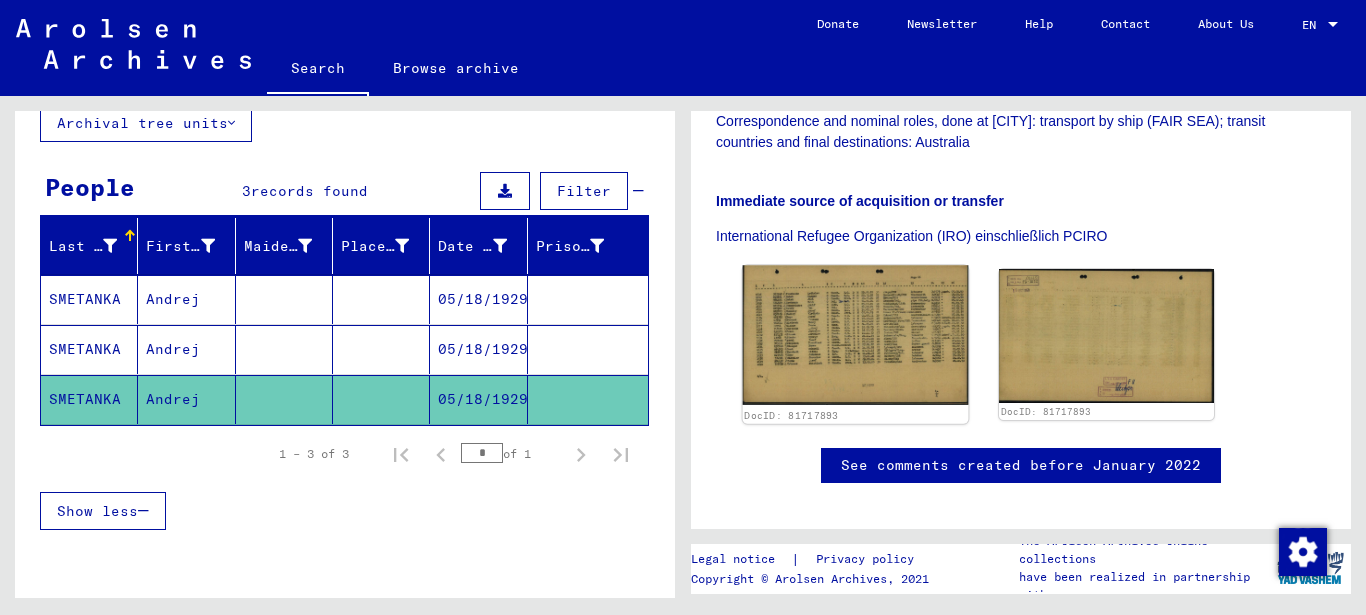 click 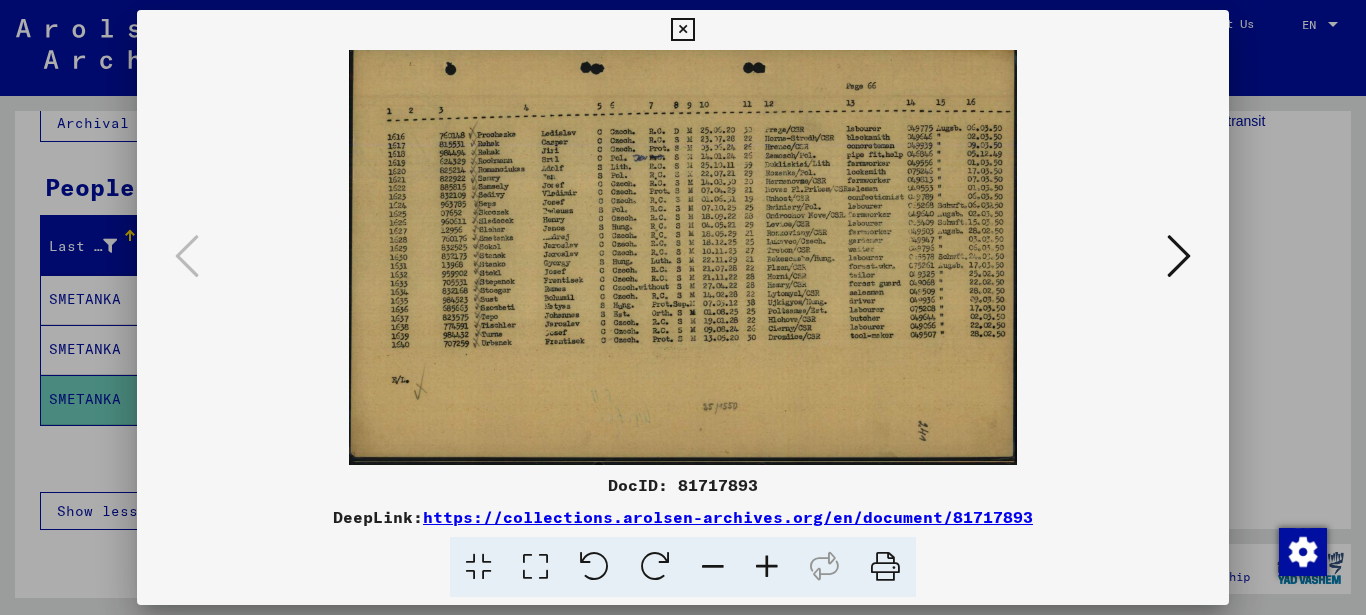 click at bounding box center (885, 567) 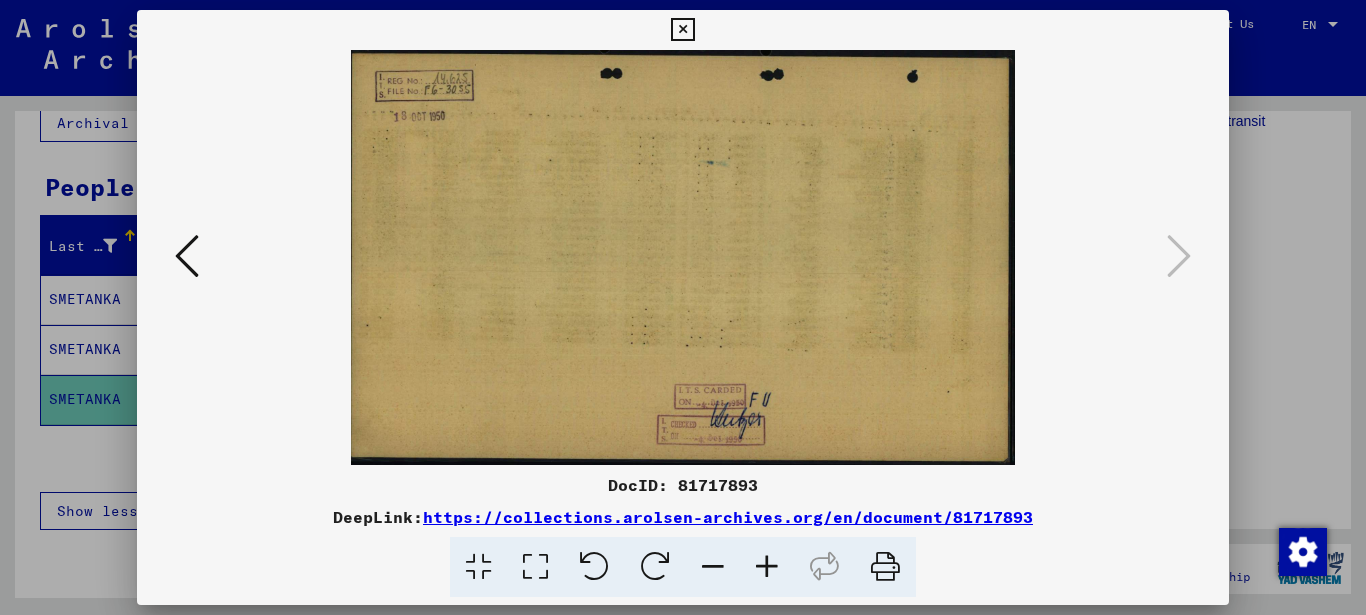 click at bounding box center (767, 567) 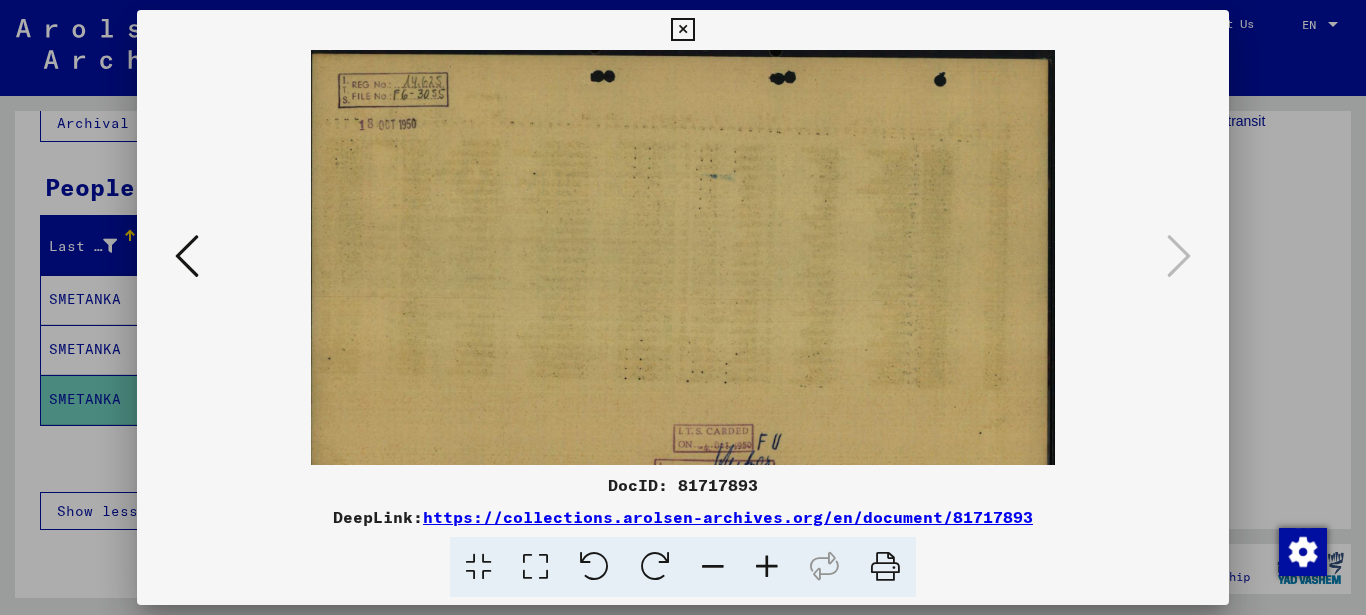 click at bounding box center (767, 567) 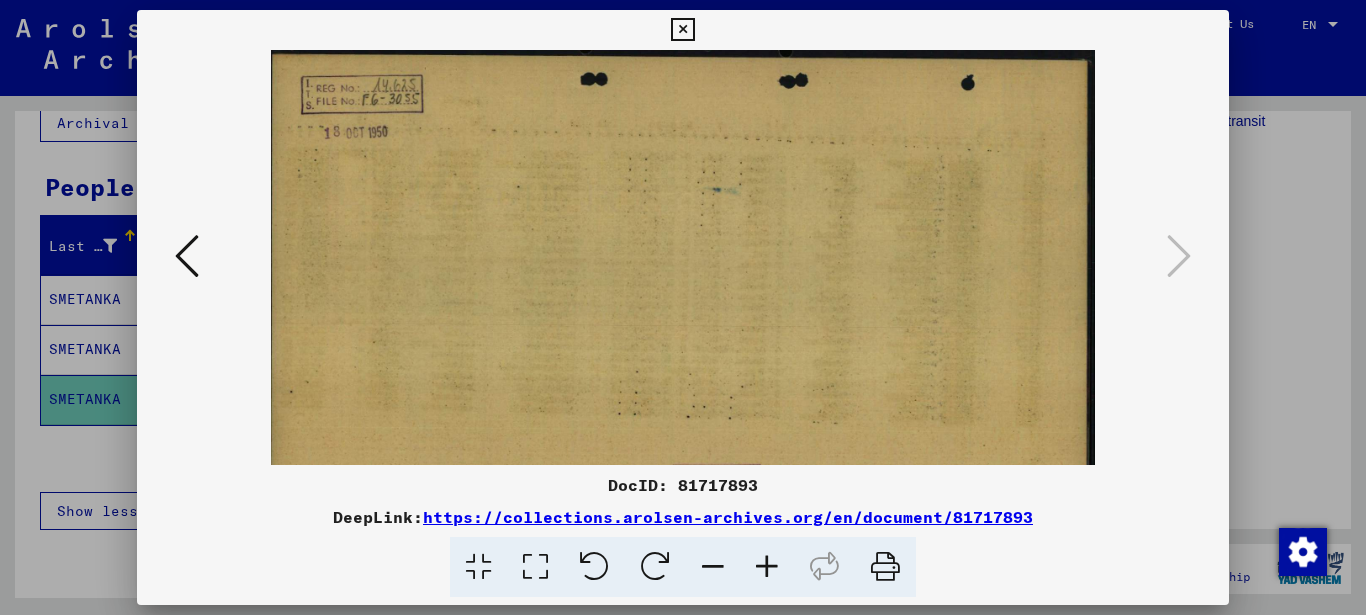 click at bounding box center (767, 567) 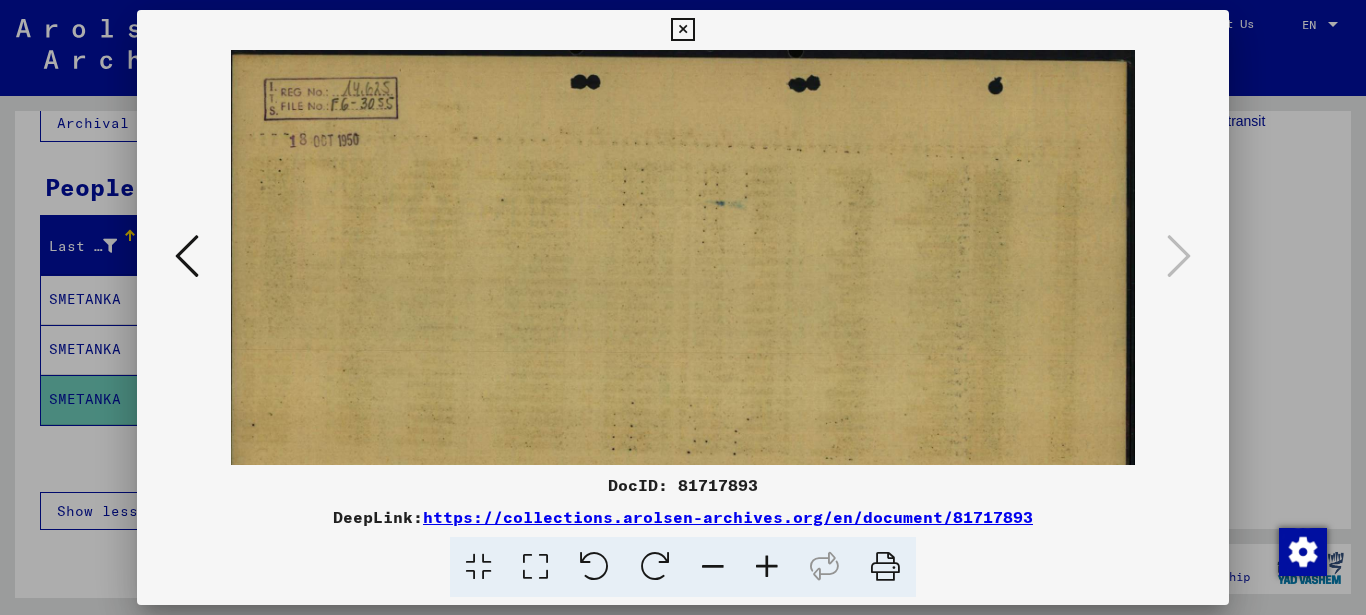 click at bounding box center [767, 567] 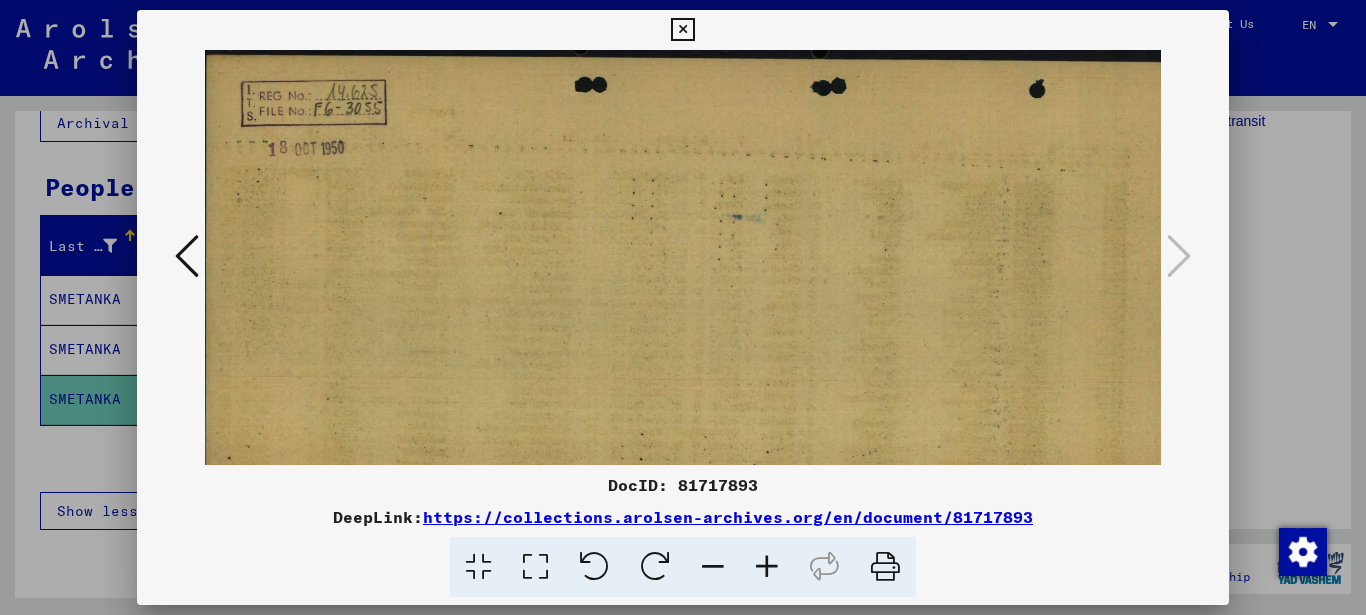 click at bounding box center [767, 567] 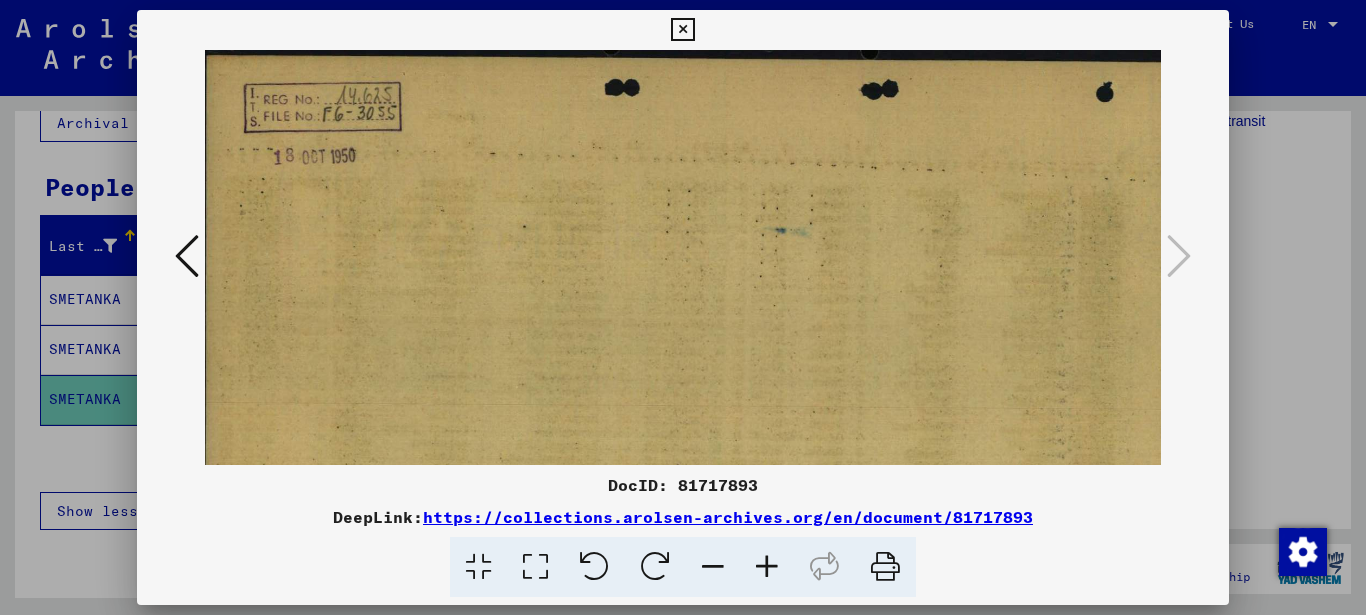 click at bounding box center (682, 30) 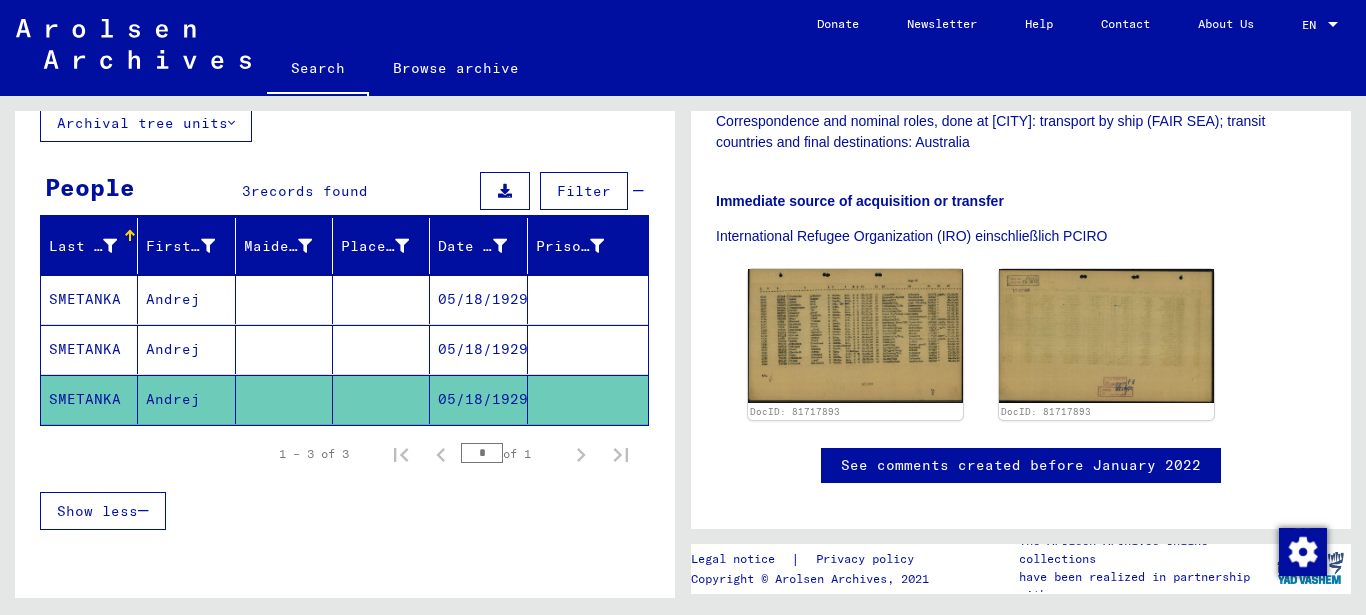 click on "SMETANKA" at bounding box center [89, 399] 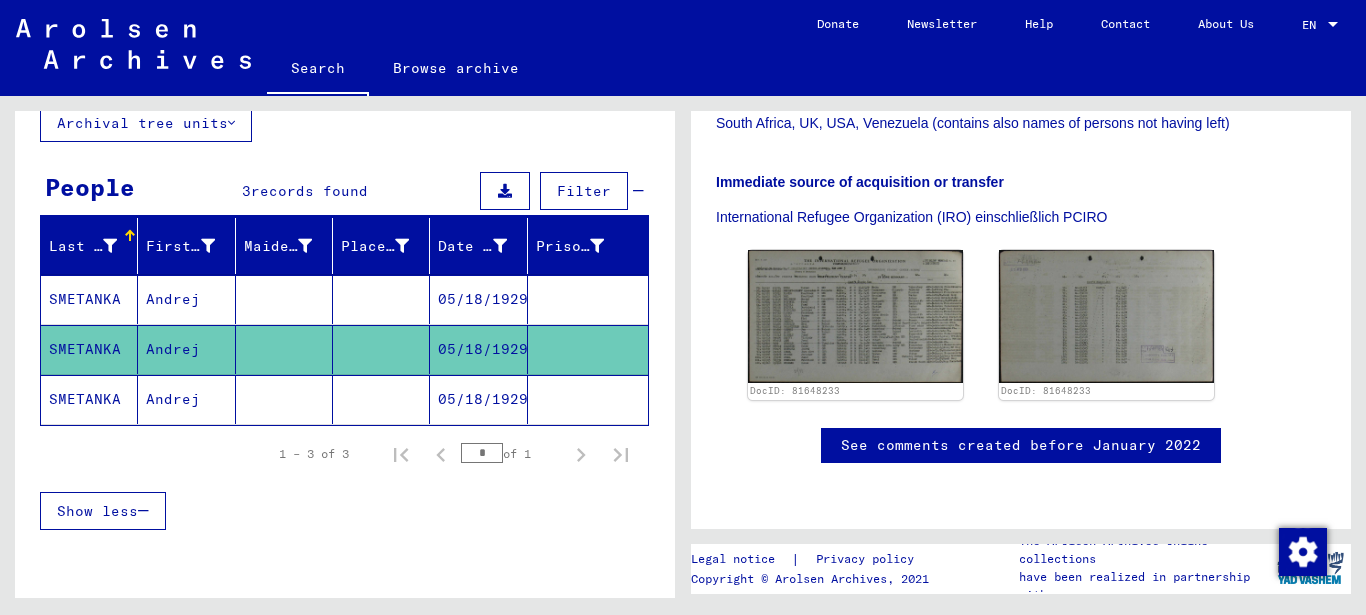 scroll, scrollTop: 611, scrollLeft: 0, axis: vertical 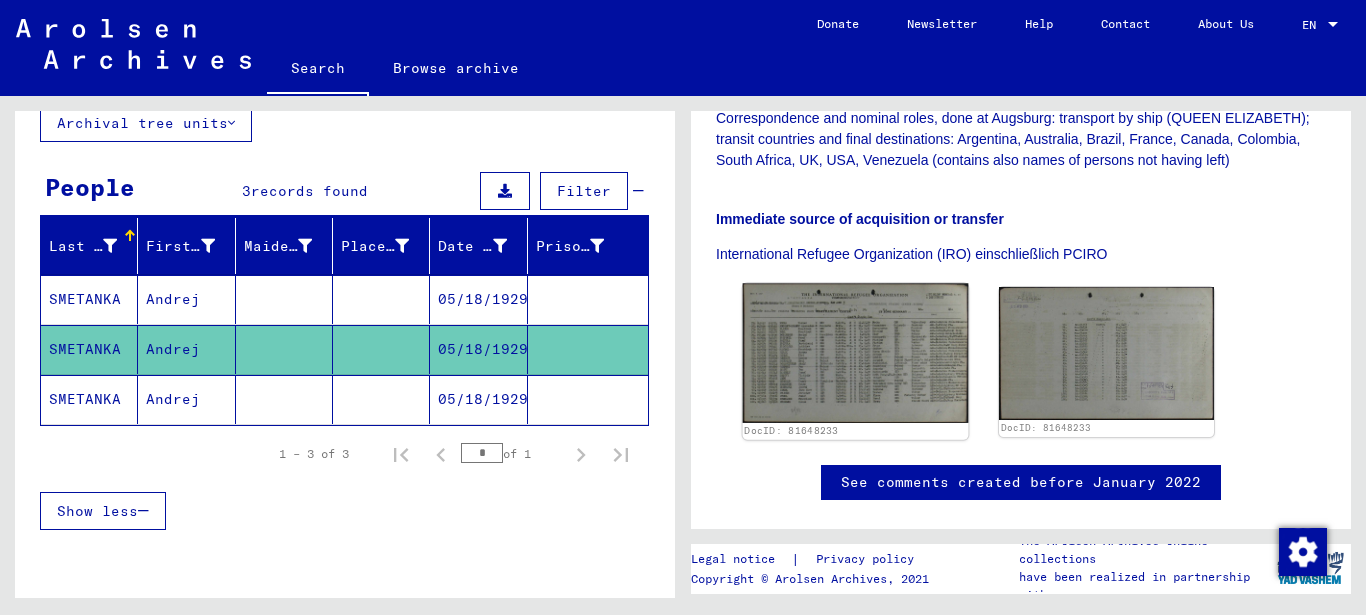 click 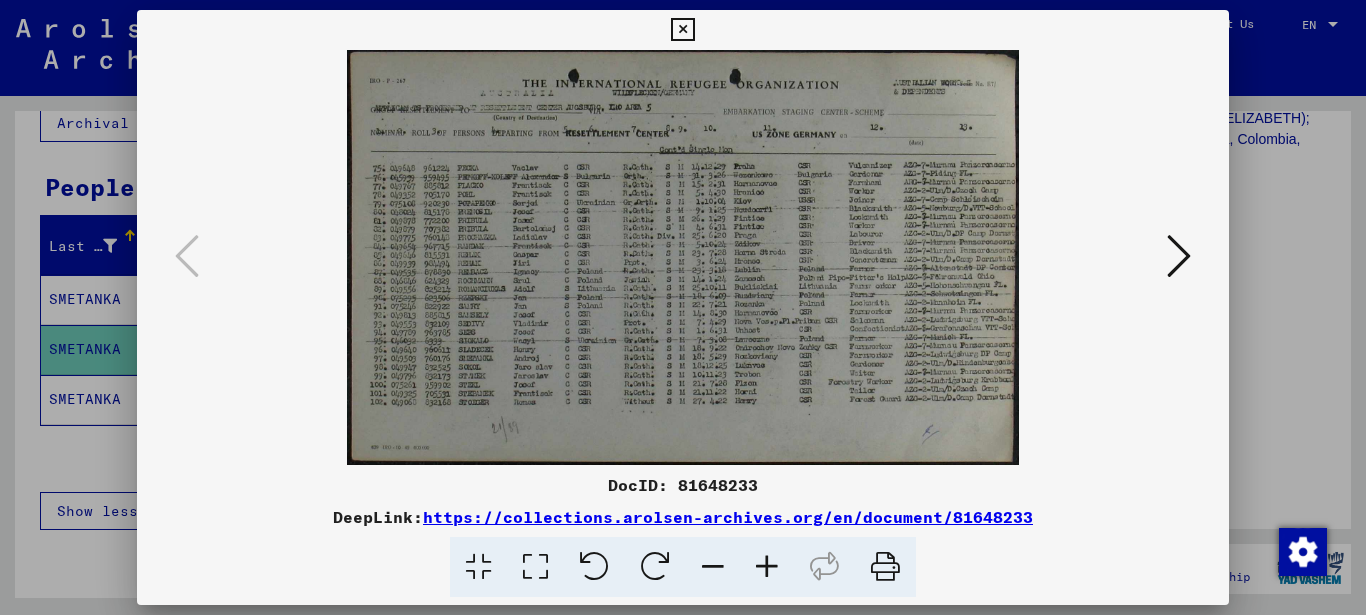 scroll, scrollTop: 502, scrollLeft: 0, axis: vertical 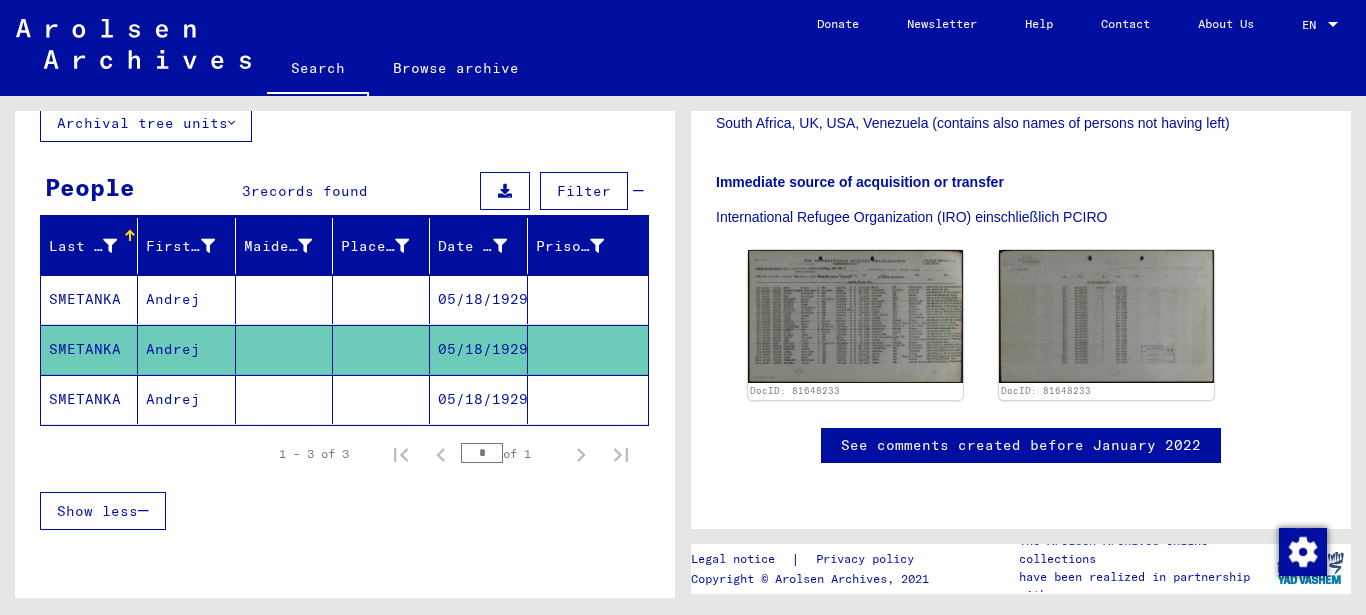 click on "SMETANKA" 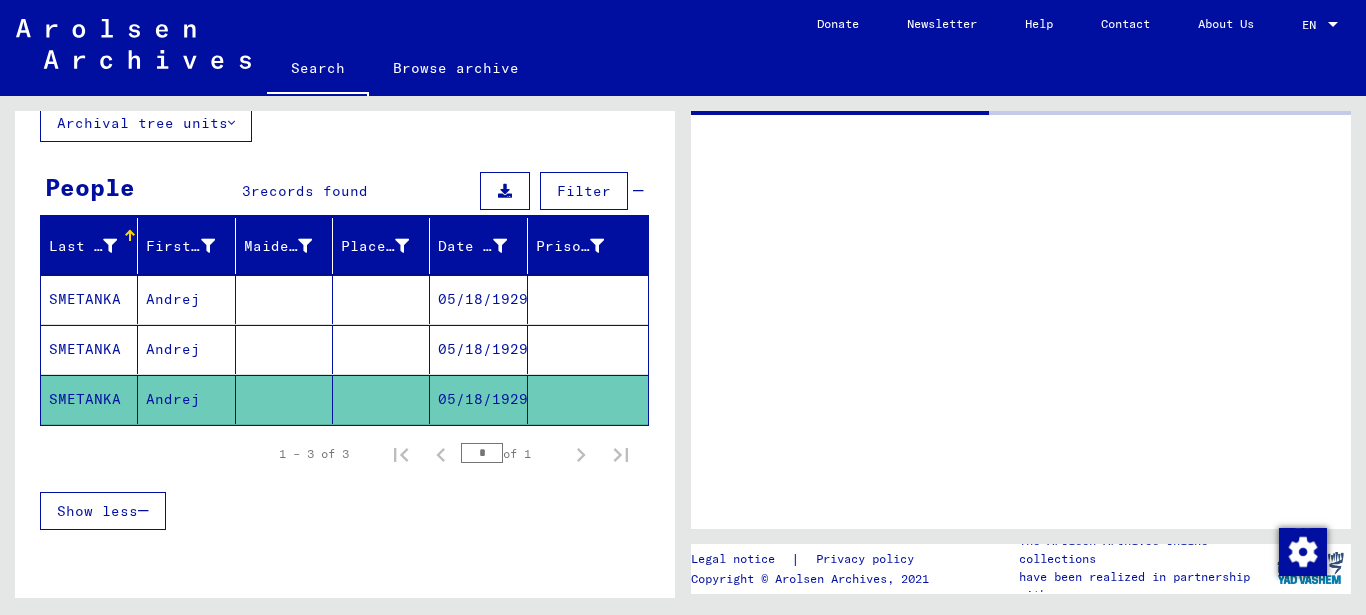 scroll, scrollTop: 0, scrollLeft: 0, axis: both 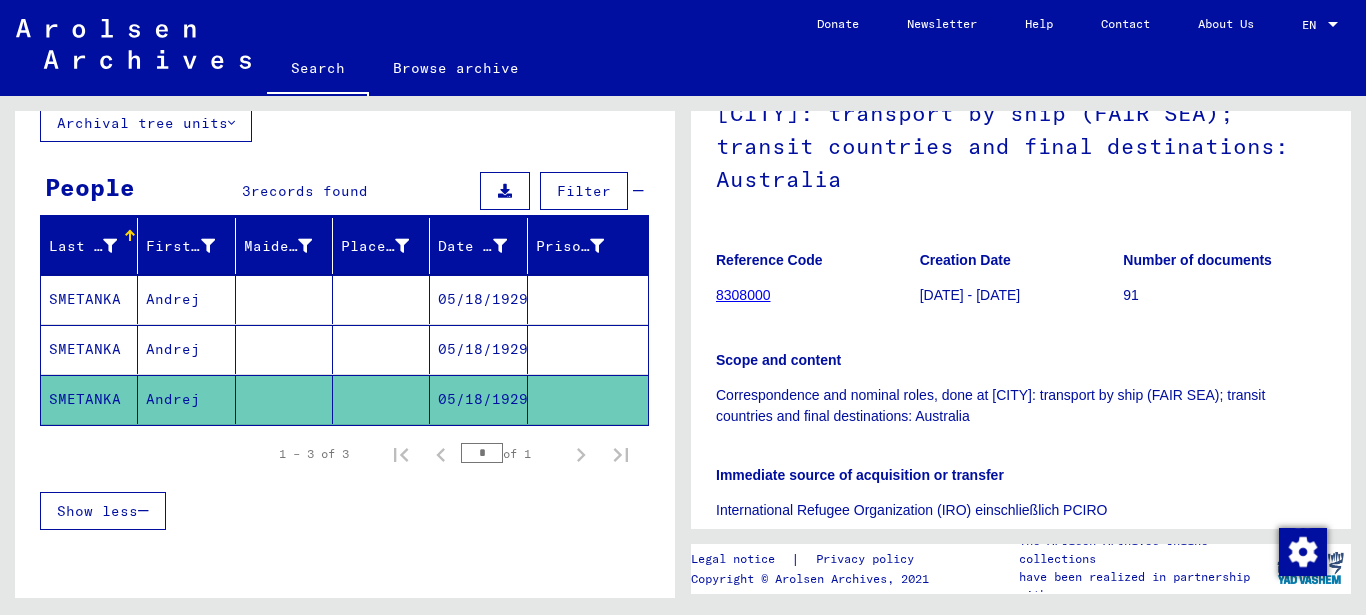 click on "SMETANKA" at bounding box center [89, 349] 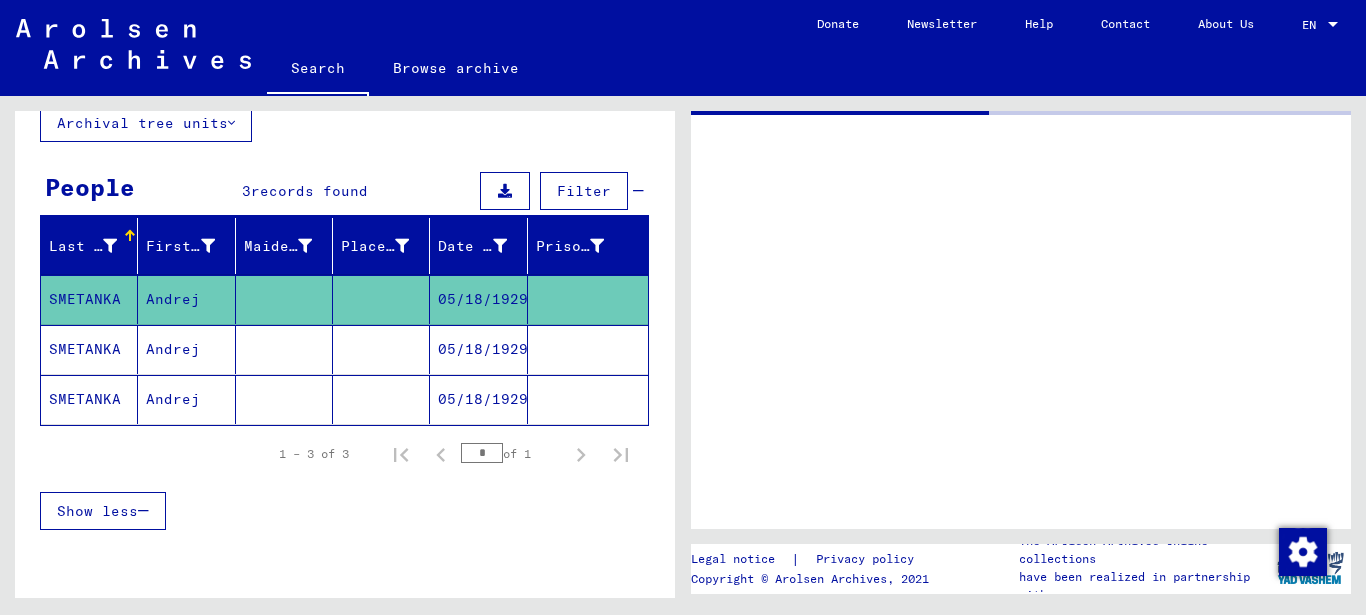 scroll, scrollTop: 0, scrollLeft: 0, axis: both 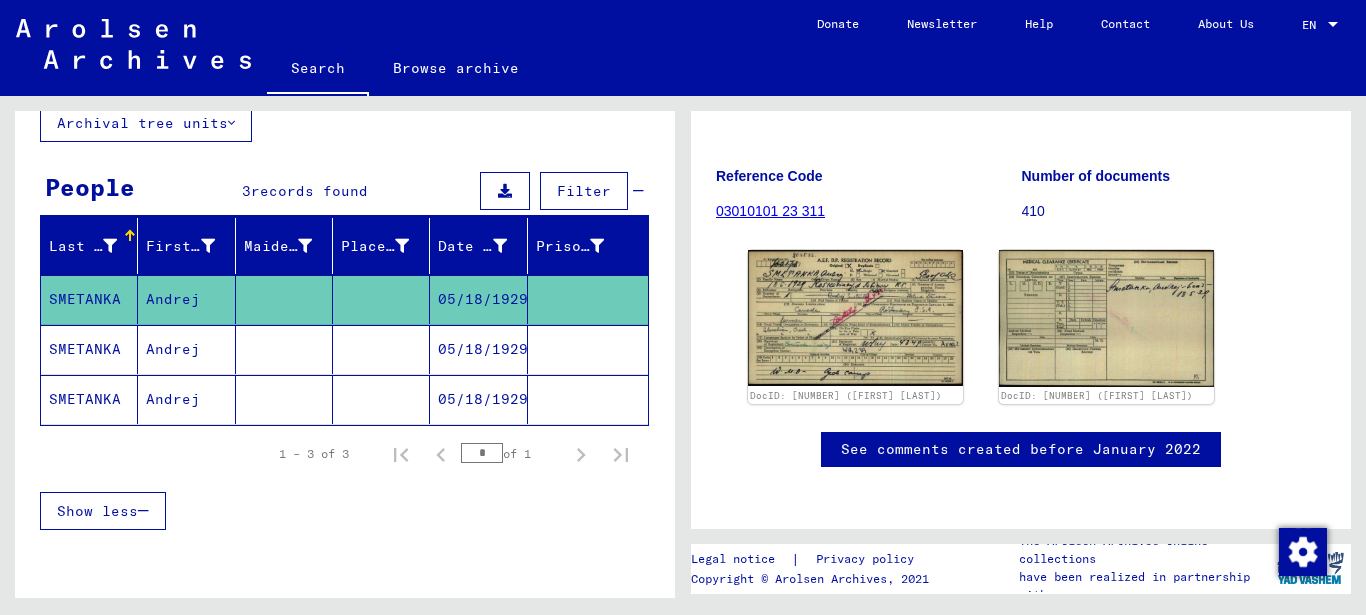 drag, startPoint x: 1351, startPoint y: 252, endPoint x: 1346, endPoint y: 179, distance: 73.171036 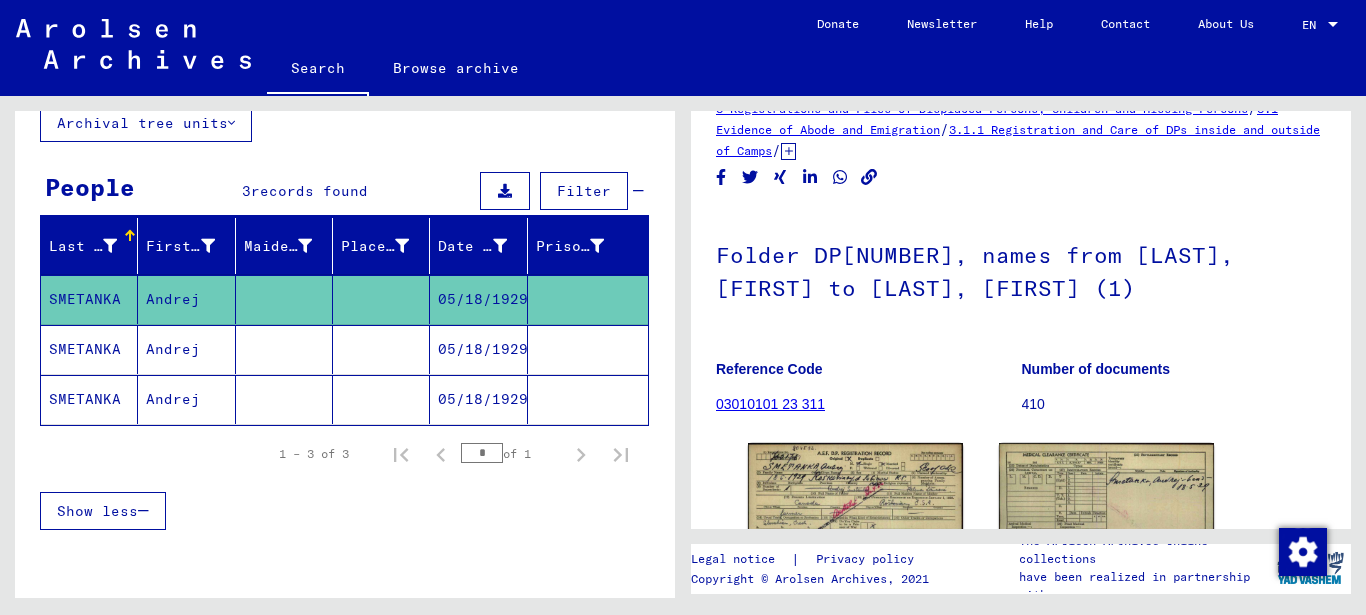 scroll, scrollTop: 0, scrollLeft: 0, axis: both 